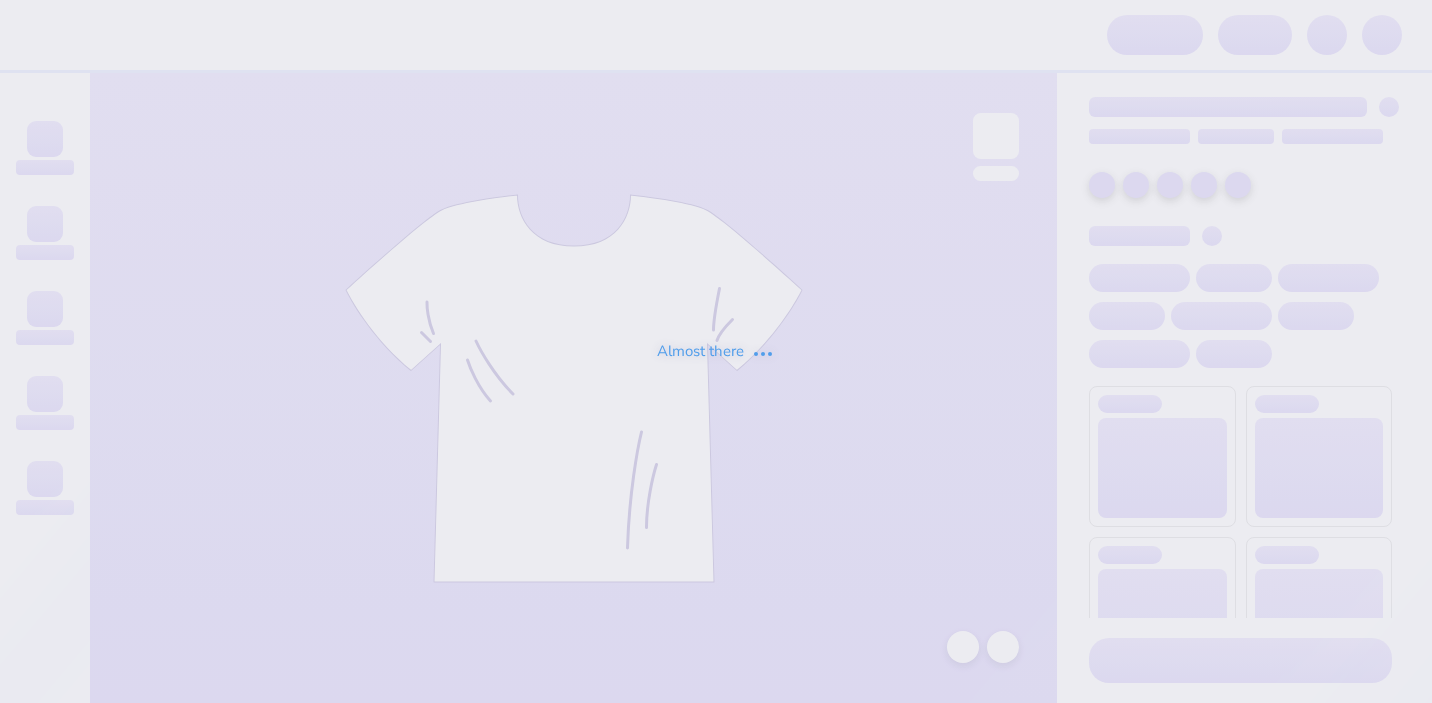 scroll, scrollTop: 0, scrollLeft: 0, axis: both 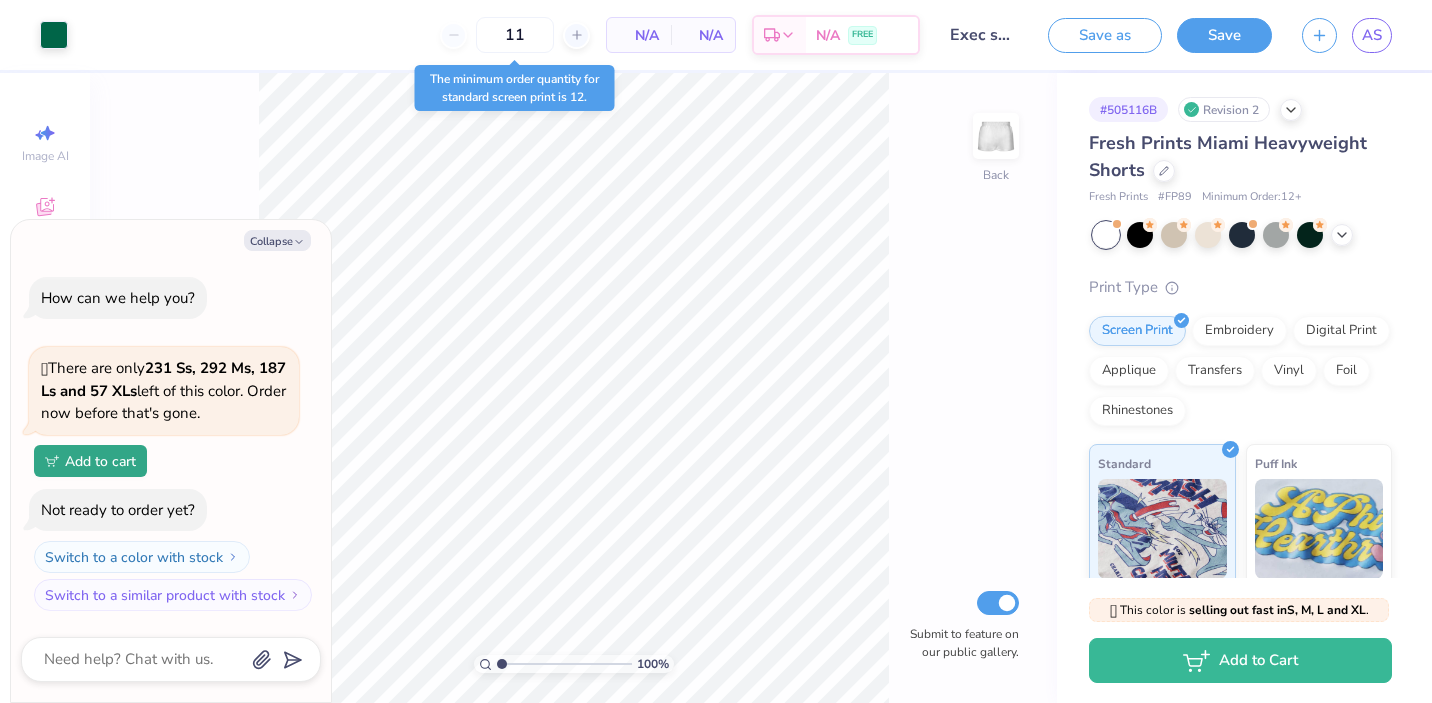 drag, startPoint x: 499, startPoint y: 664, endPoint x: 488, endPoint y: 656, distance: 13.601471 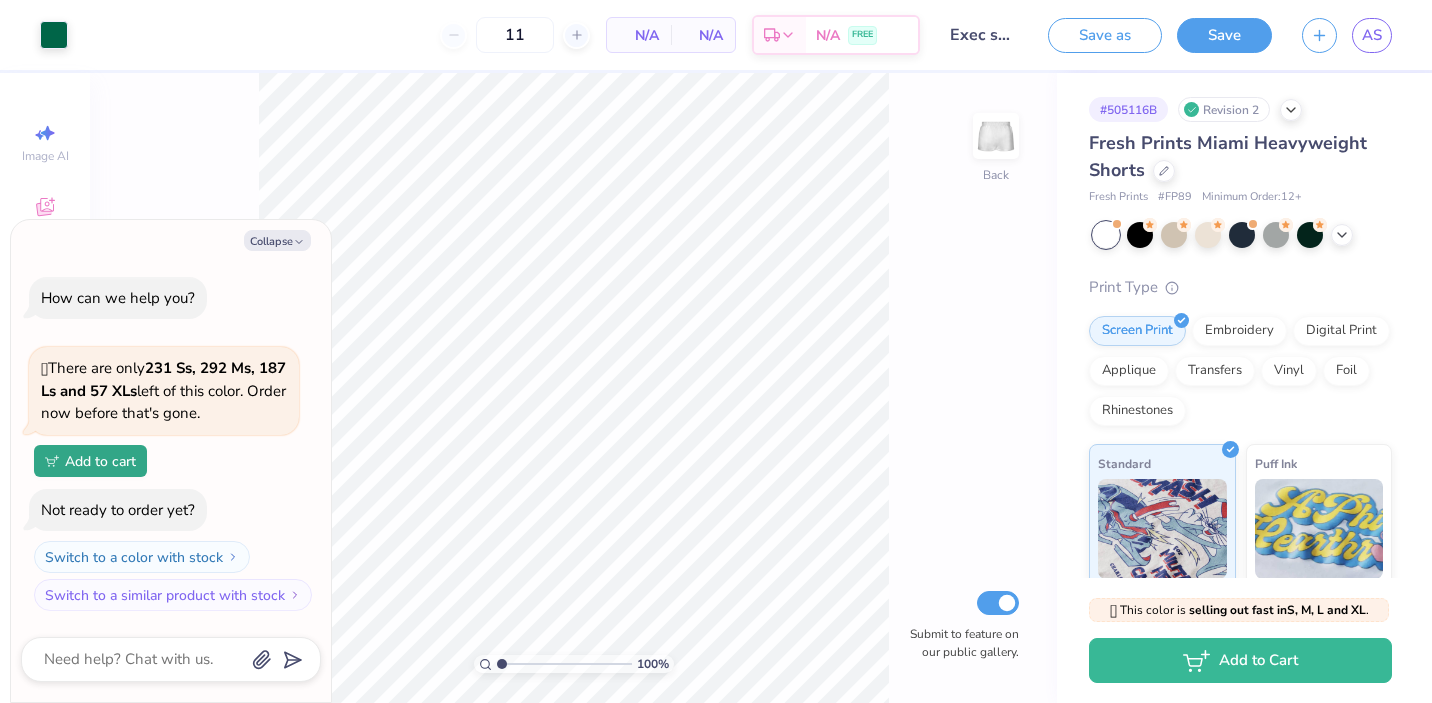 drag, startPoint x: 488, startPoint y: 656, endPoint x: 508, endPoint y: 658, distance: 20.09975 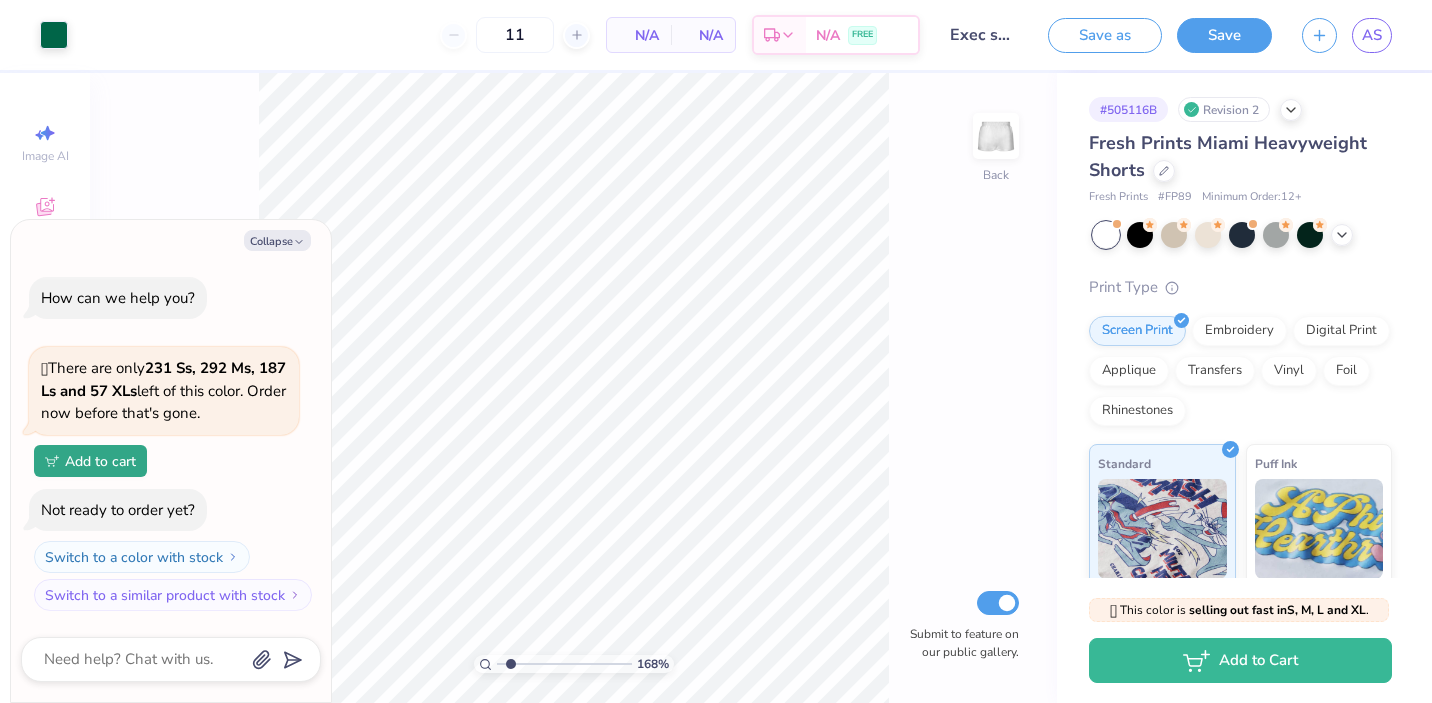 click at bounding box center [564, 664] 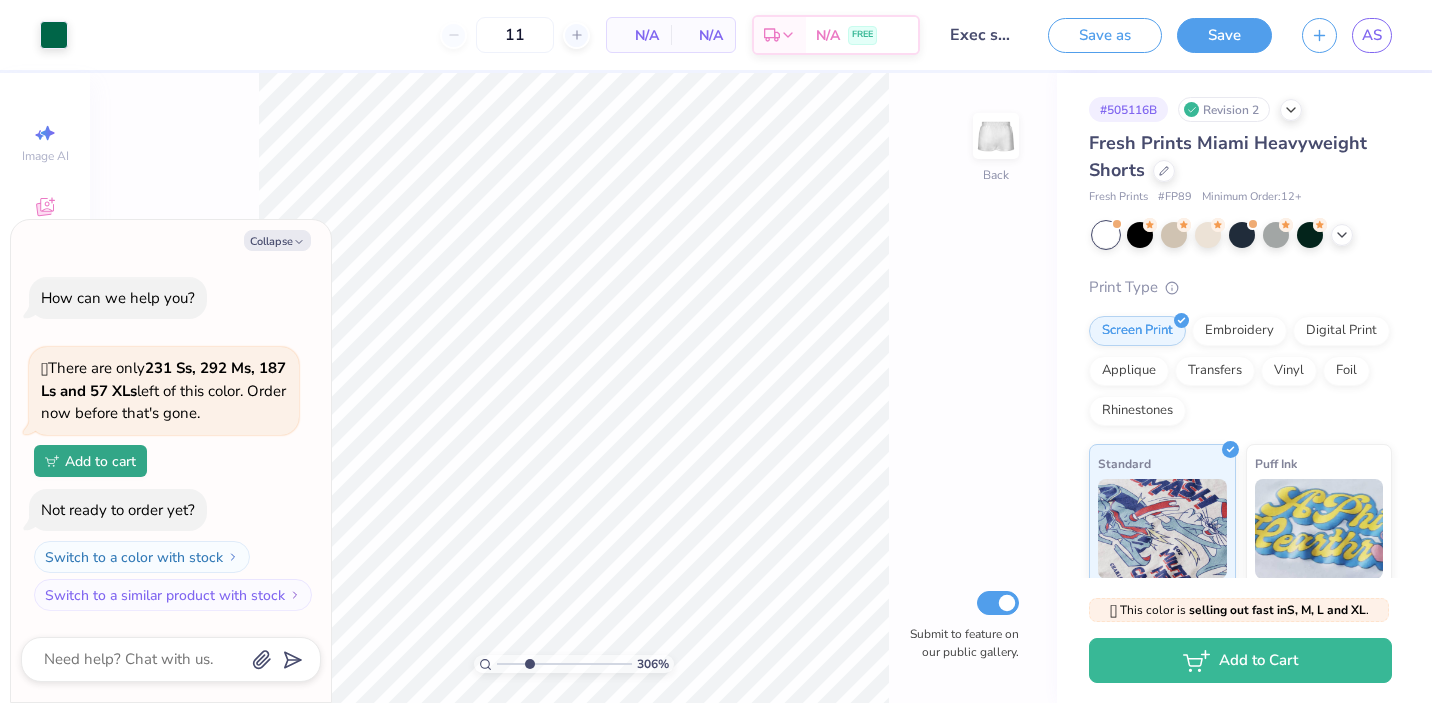 drag, startPoint x: 510, startPoint y: 662, endPoint x: 529, endPoint y: 663, distance: 19.026299 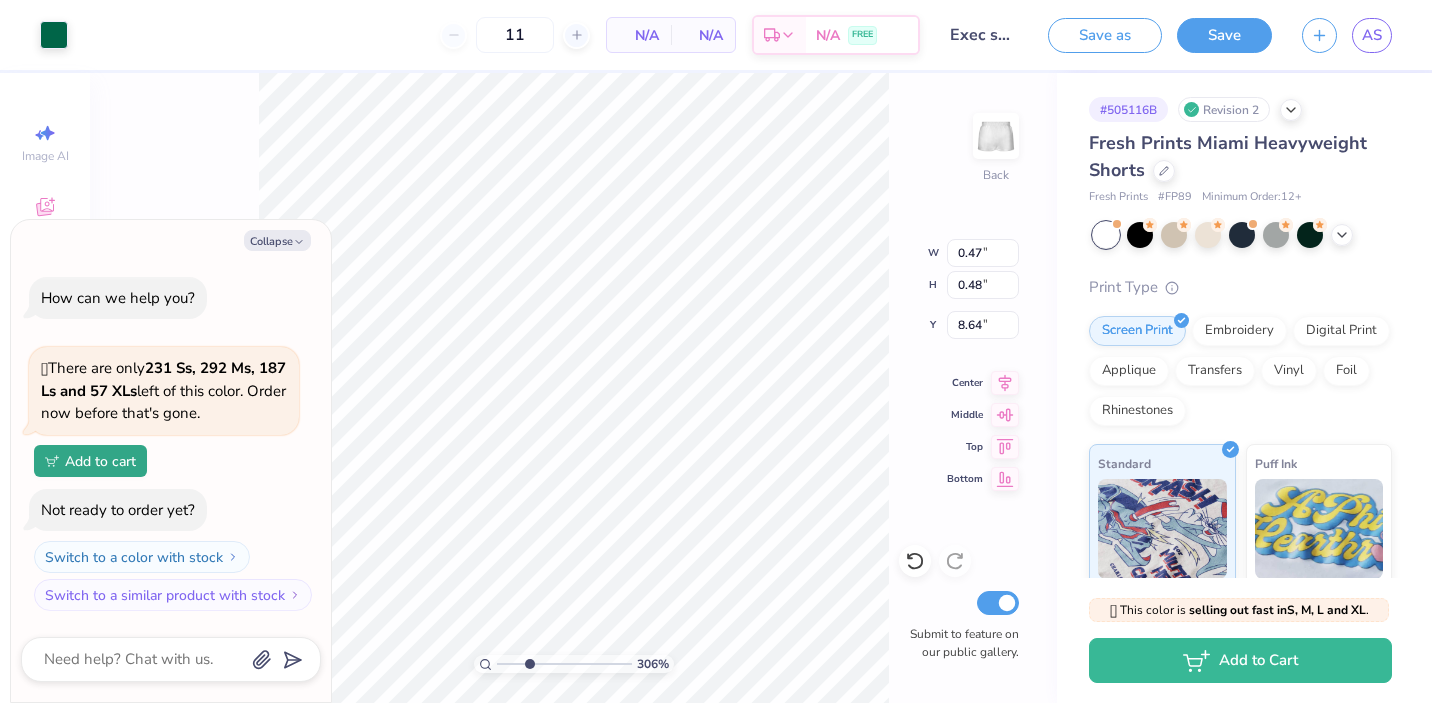 type on "x" 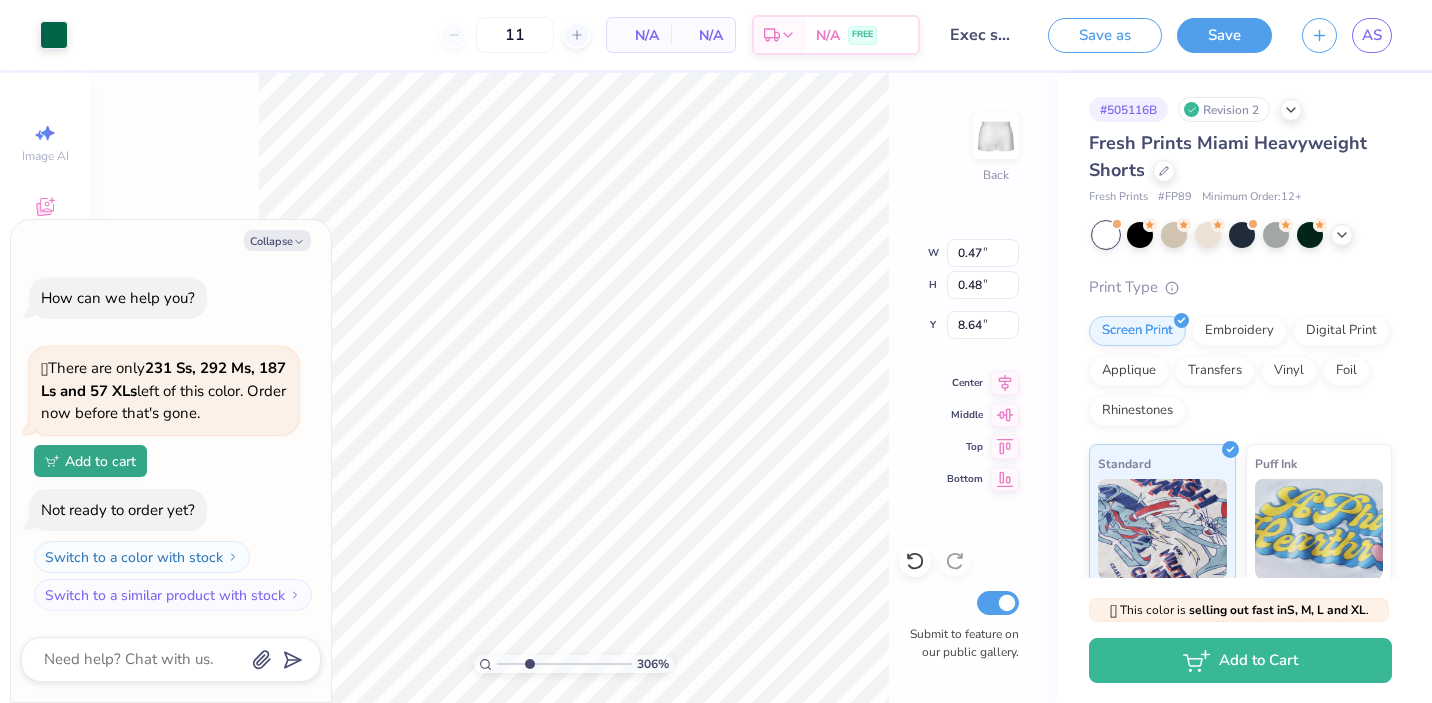 type on "0.43" 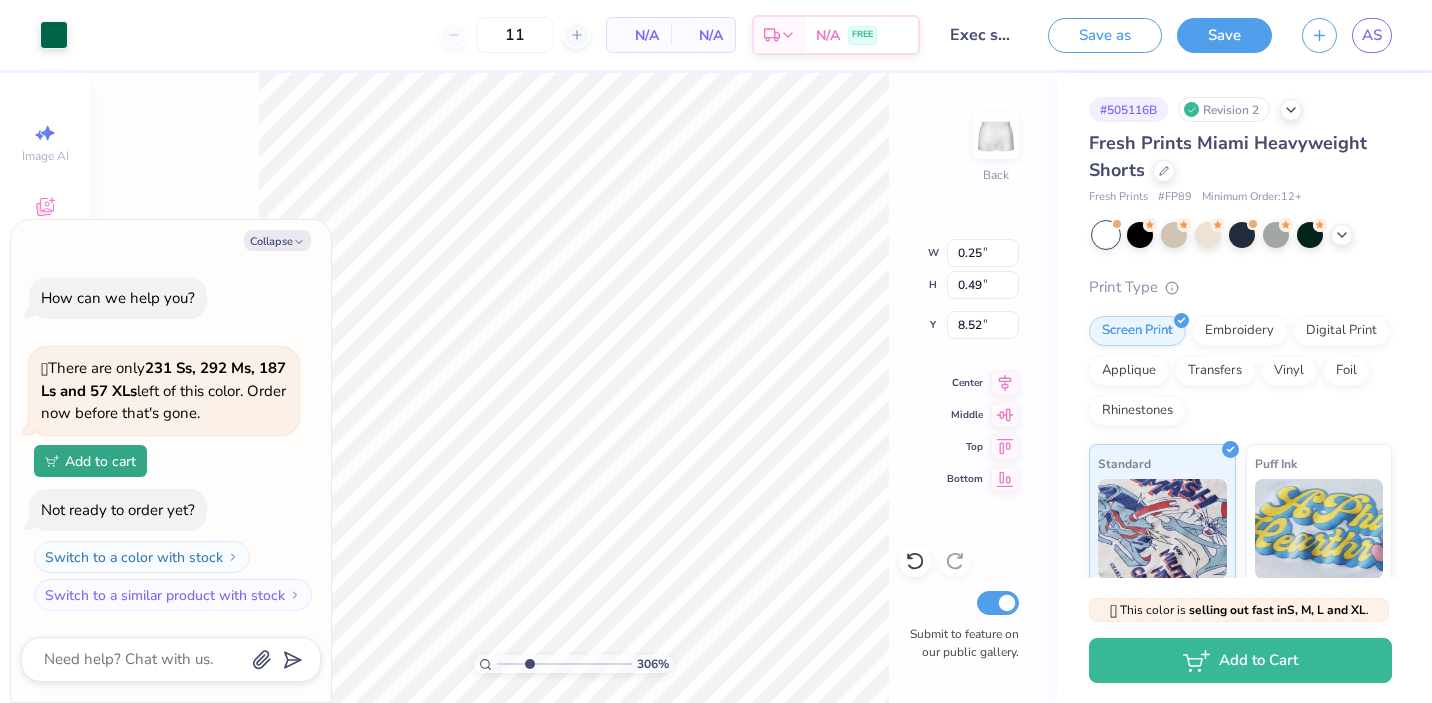 type on "x" 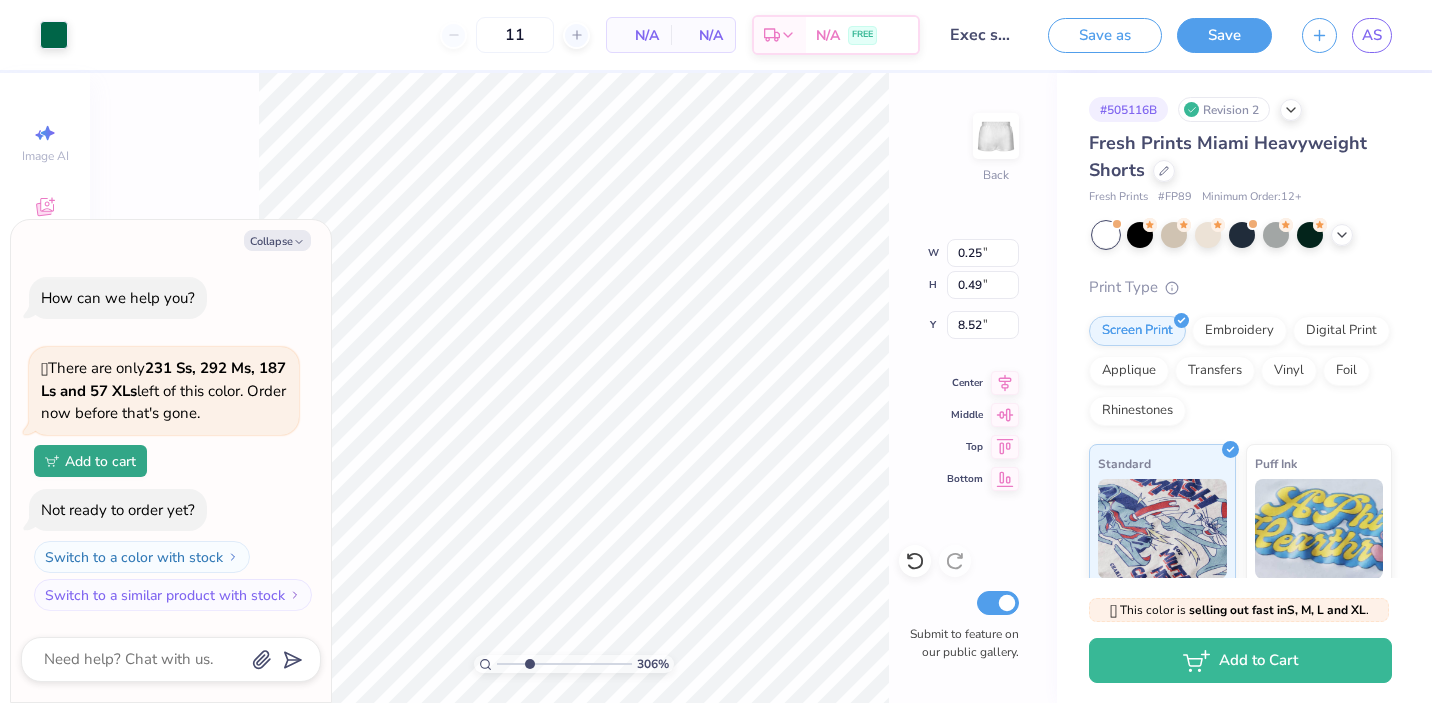 type on "8.53" 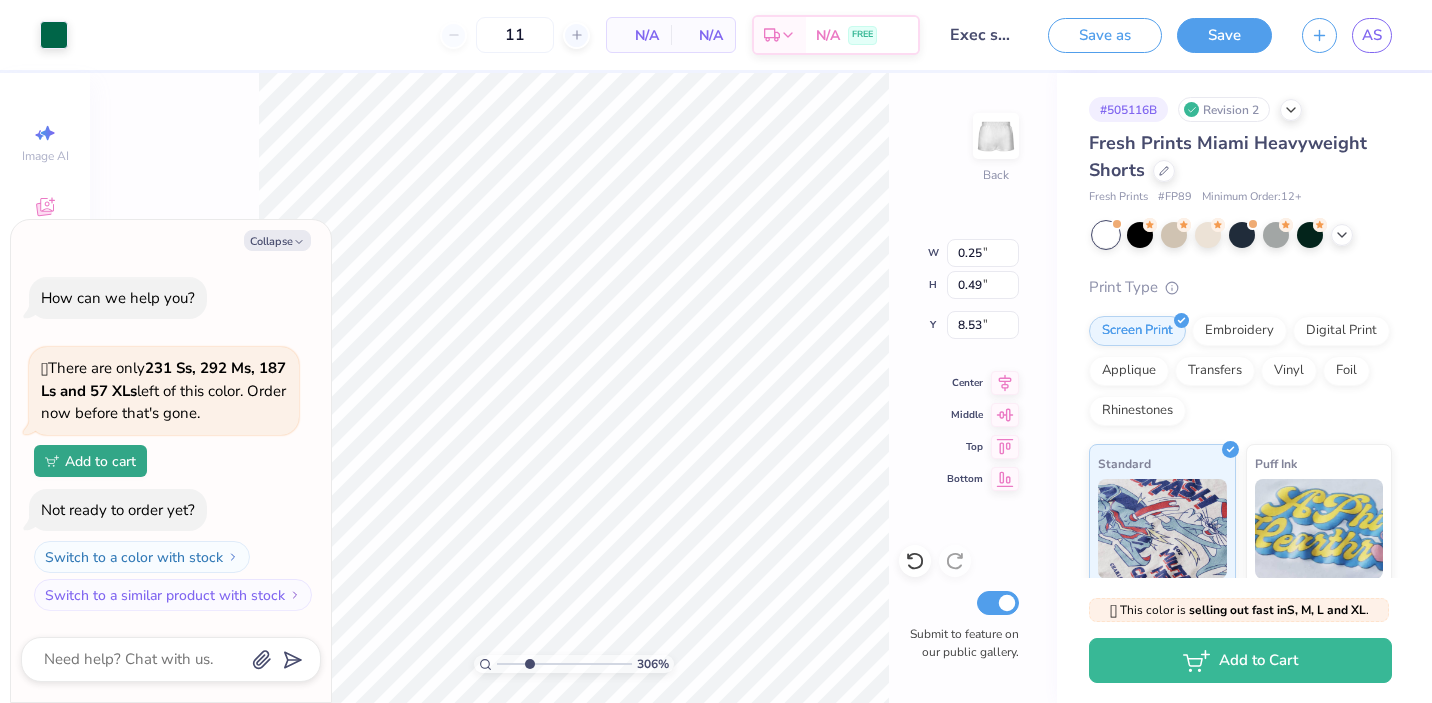 type on "x" 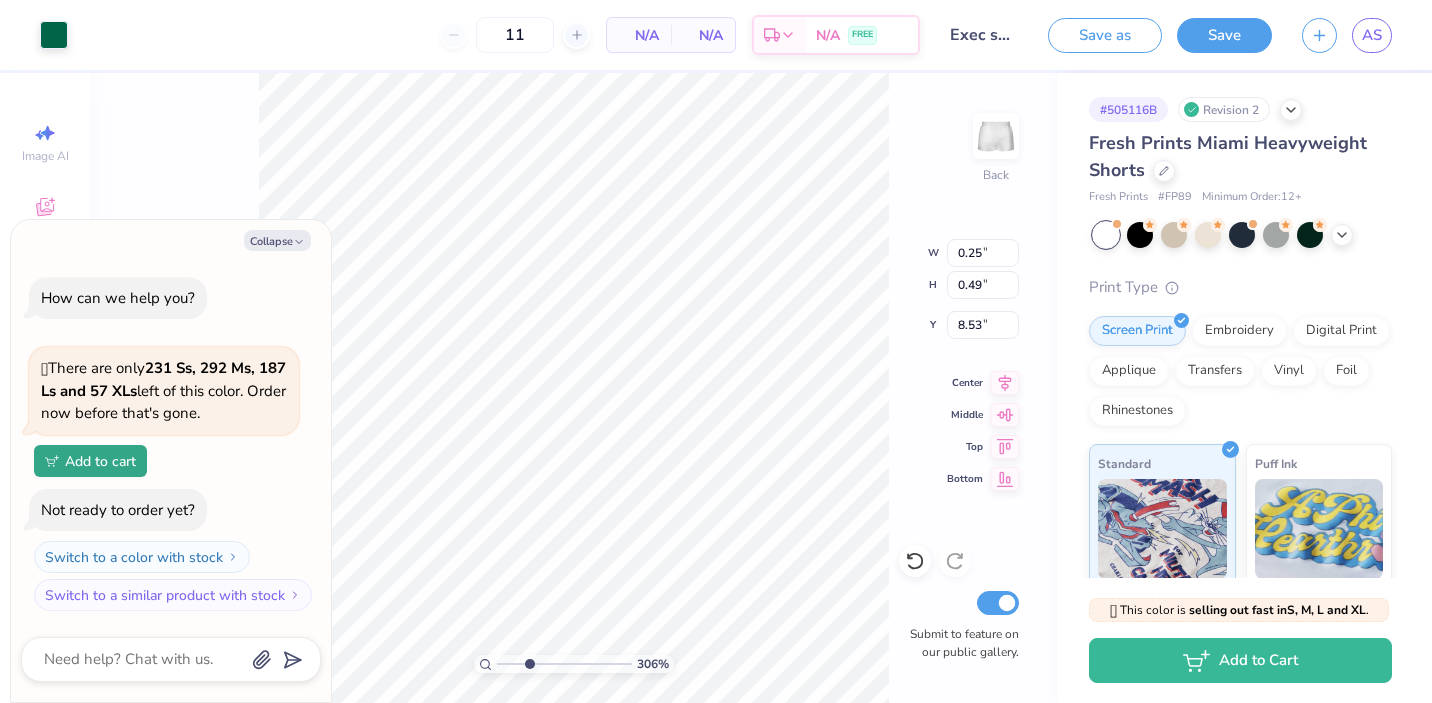 type on "0.35" 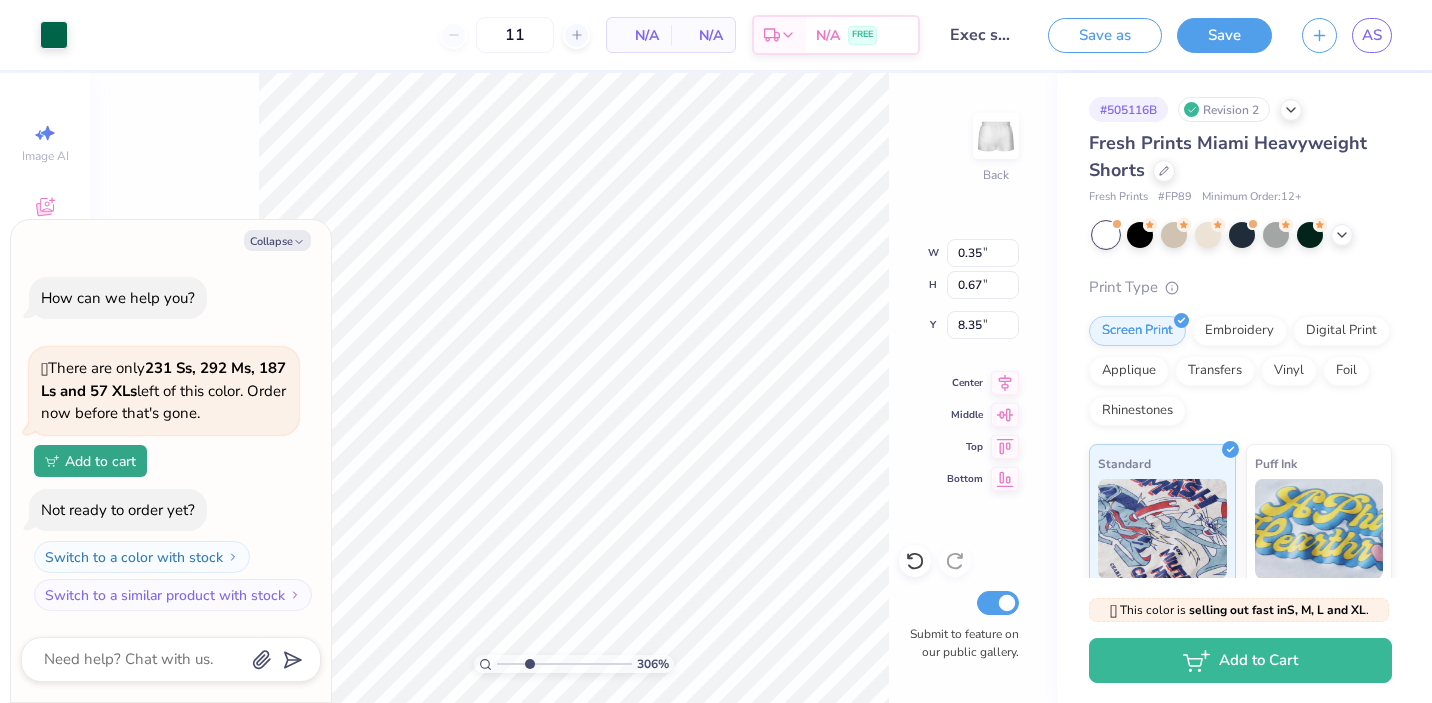 type on "x" 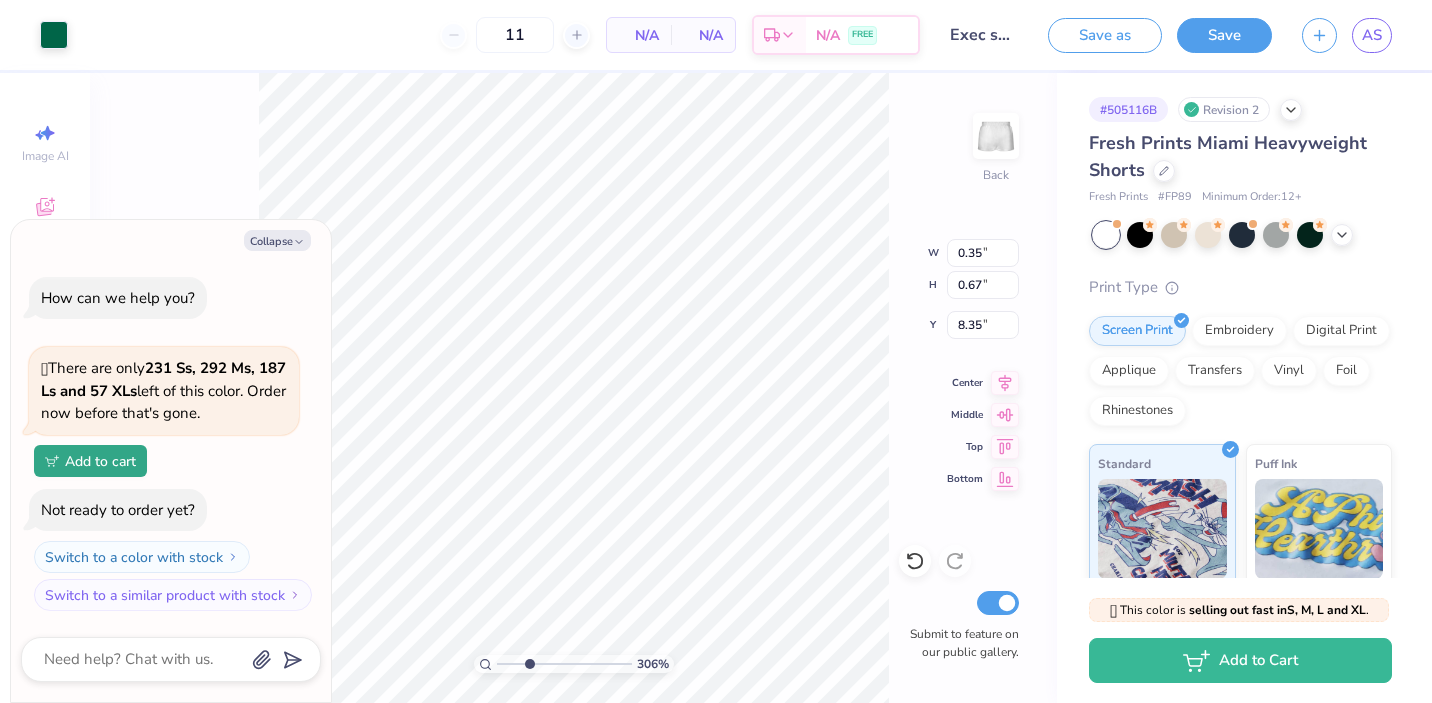 type on "8.31" 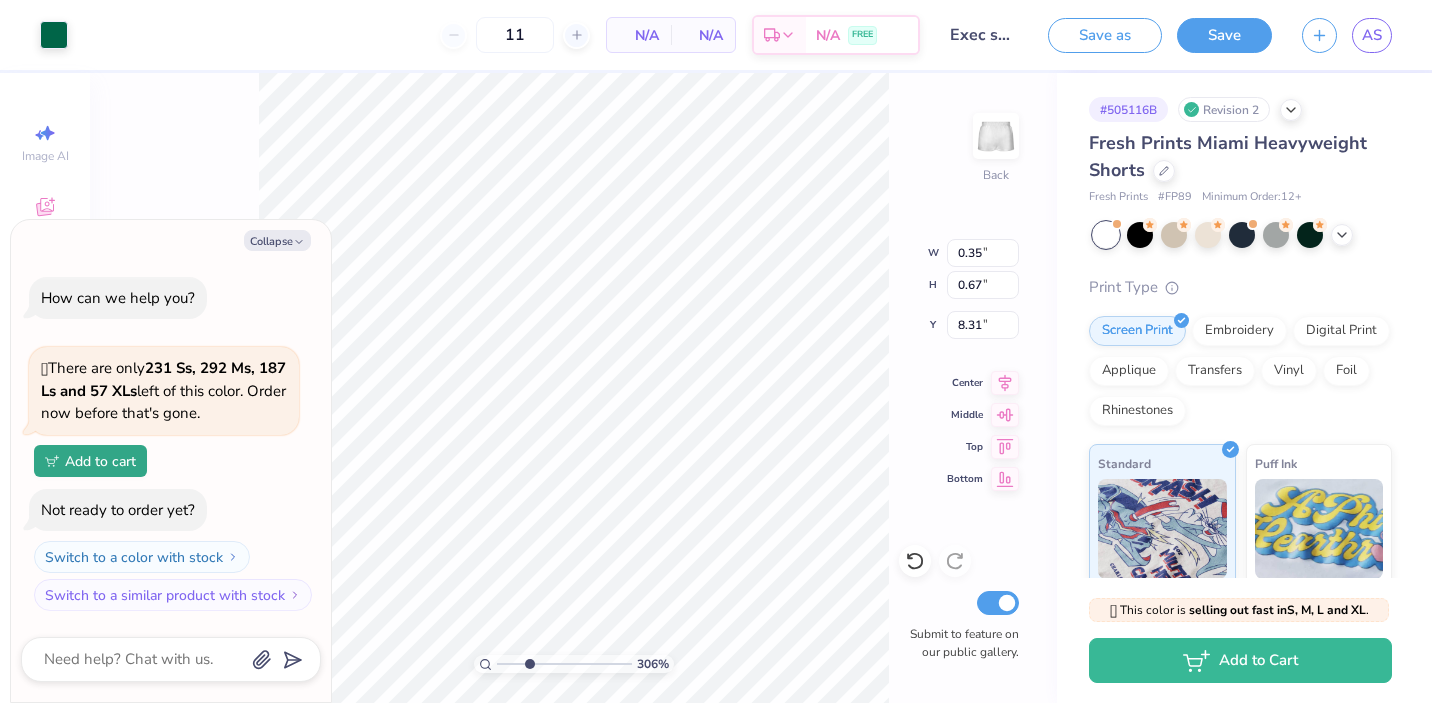 type on "x" 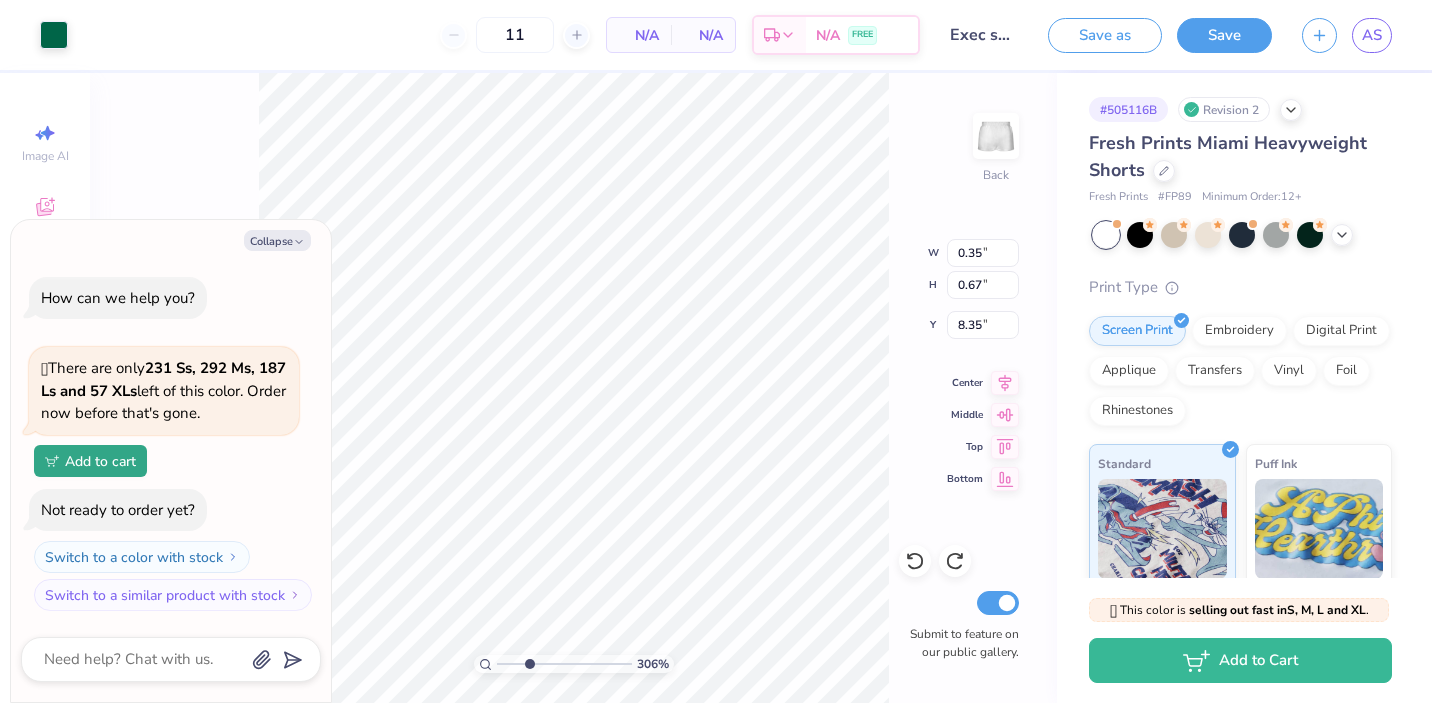 type on "x" 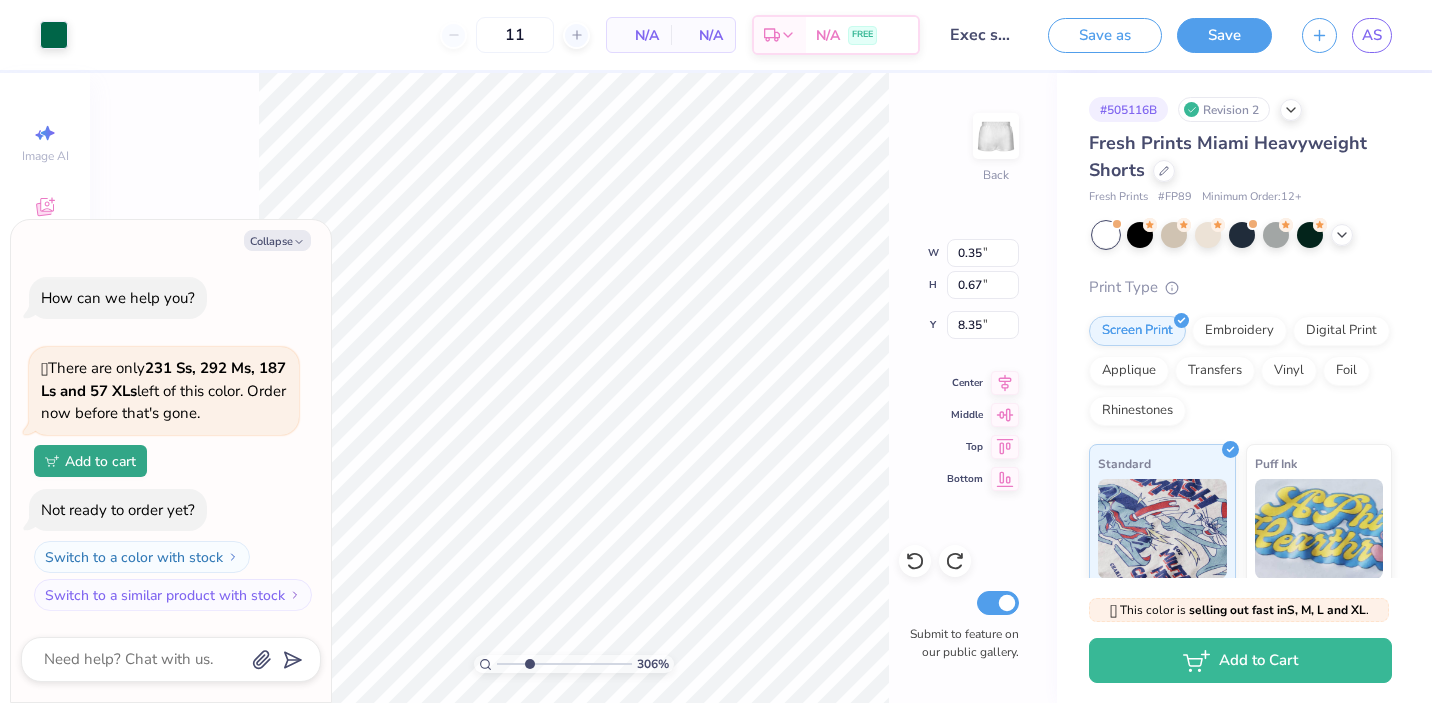type on "0.25" 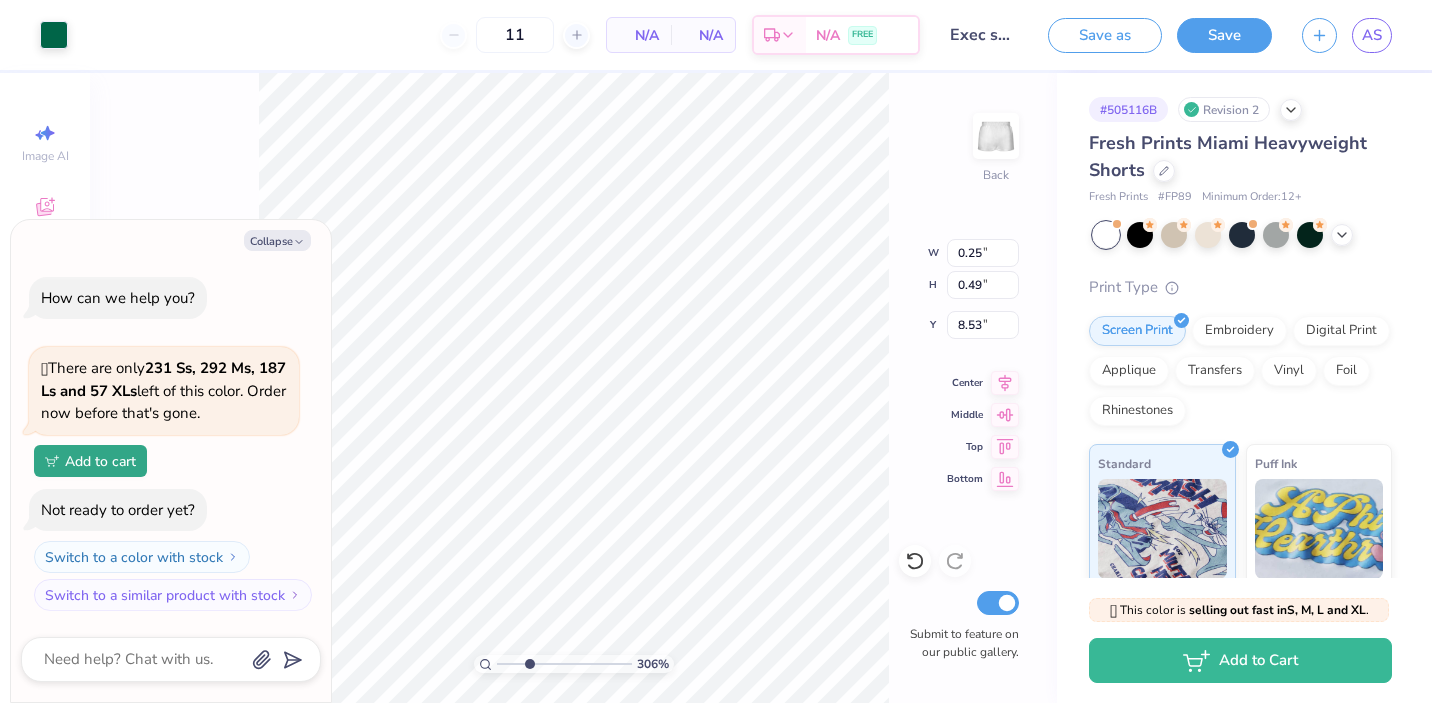 type on "x" 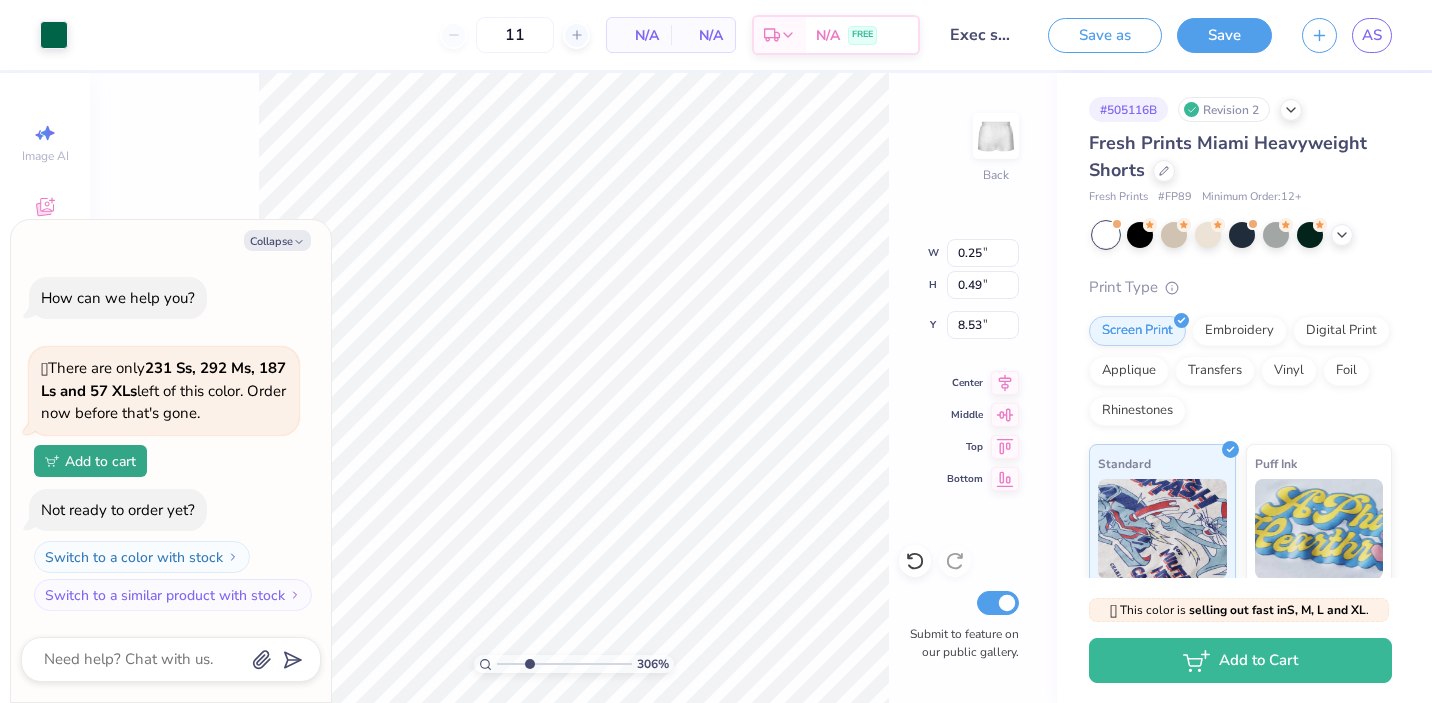 type on "8.04" 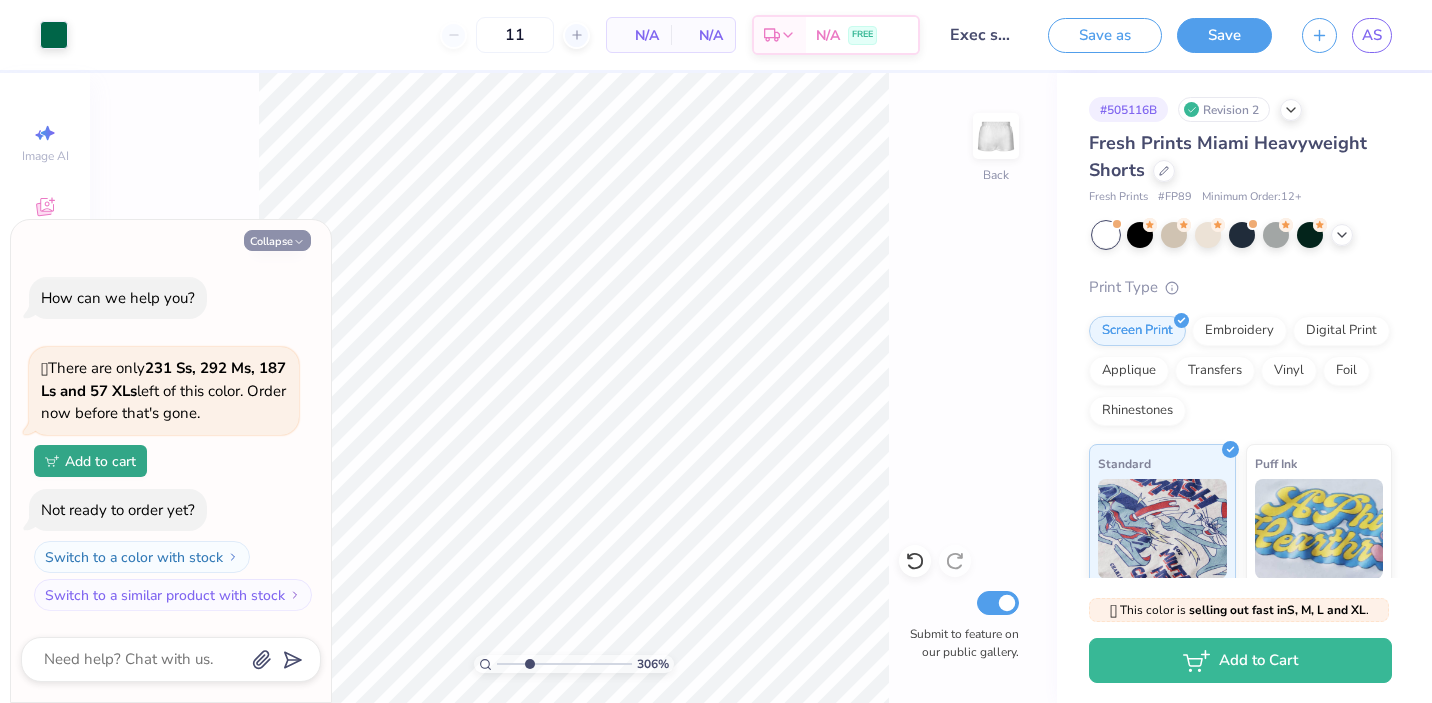 click on "Collapse" at bounding box center (277, 240) 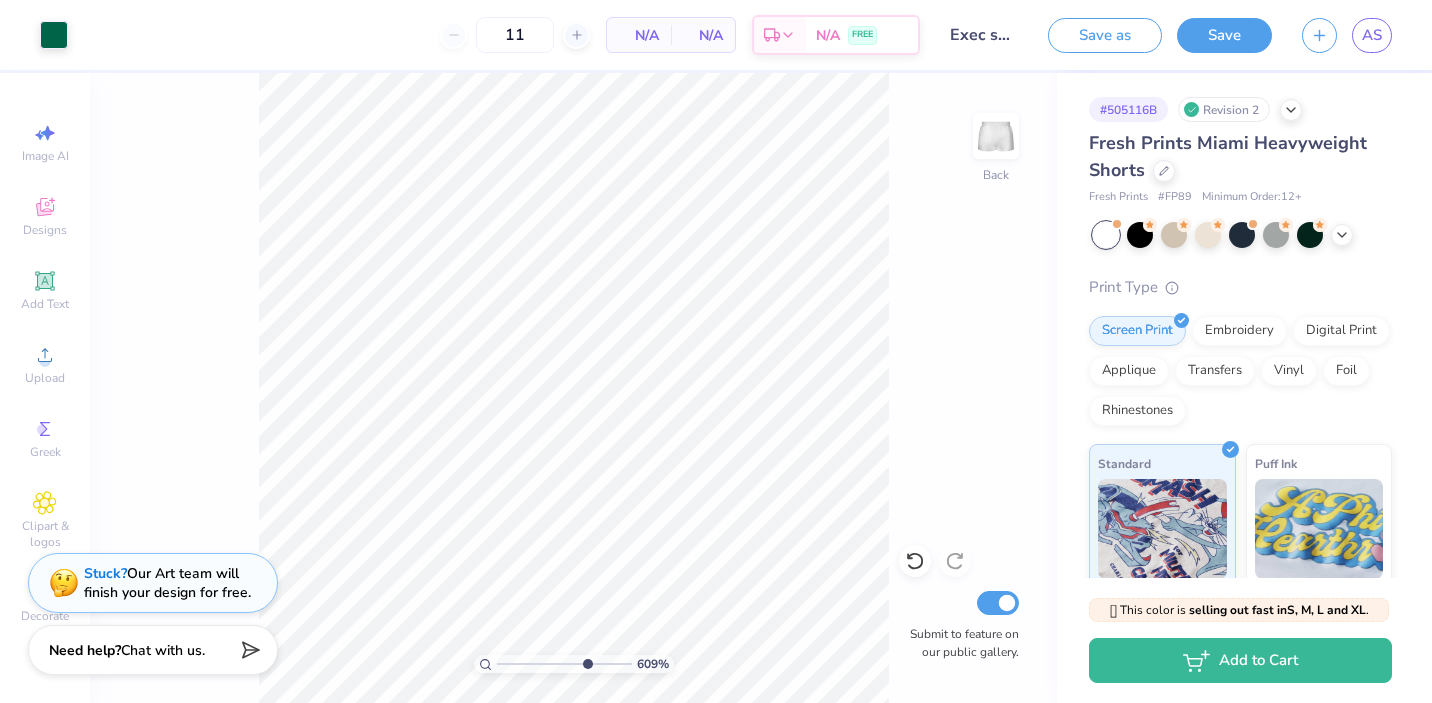 type on "7.26" 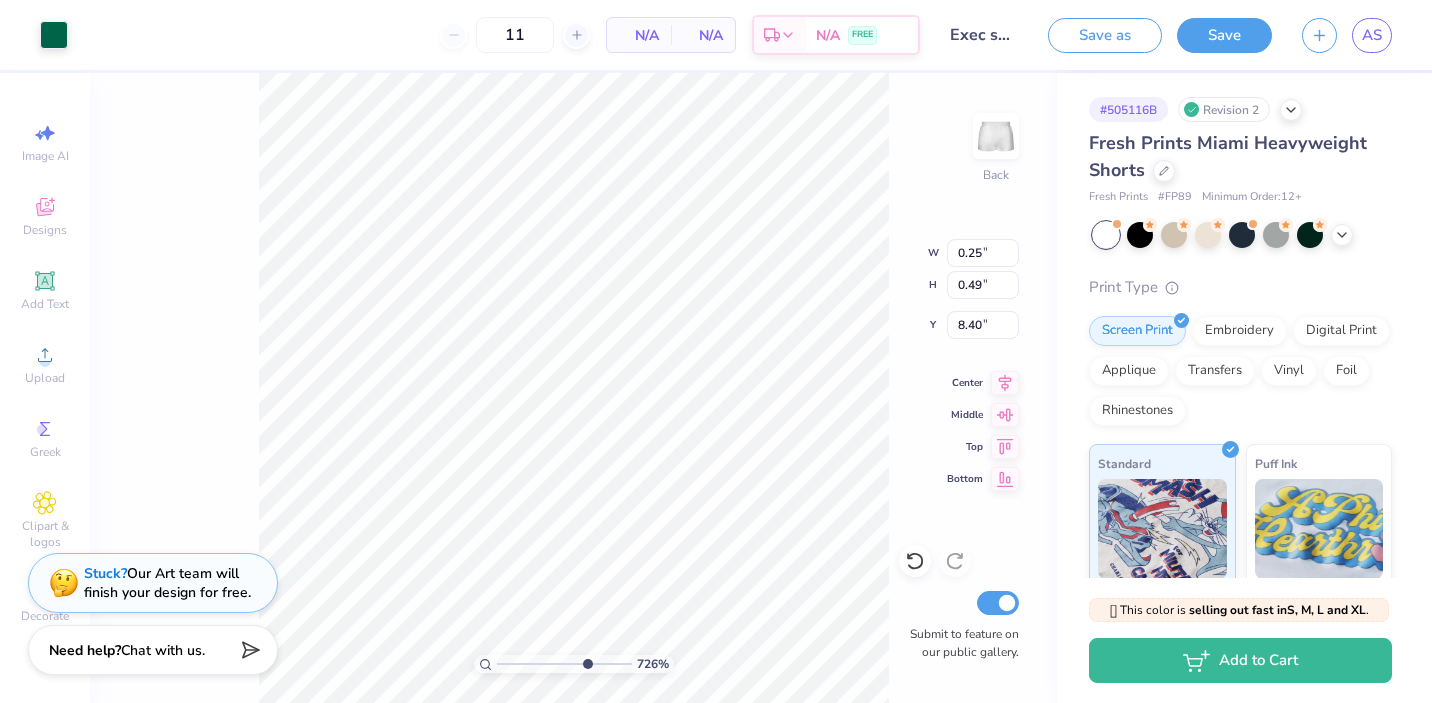 type on "8.40" 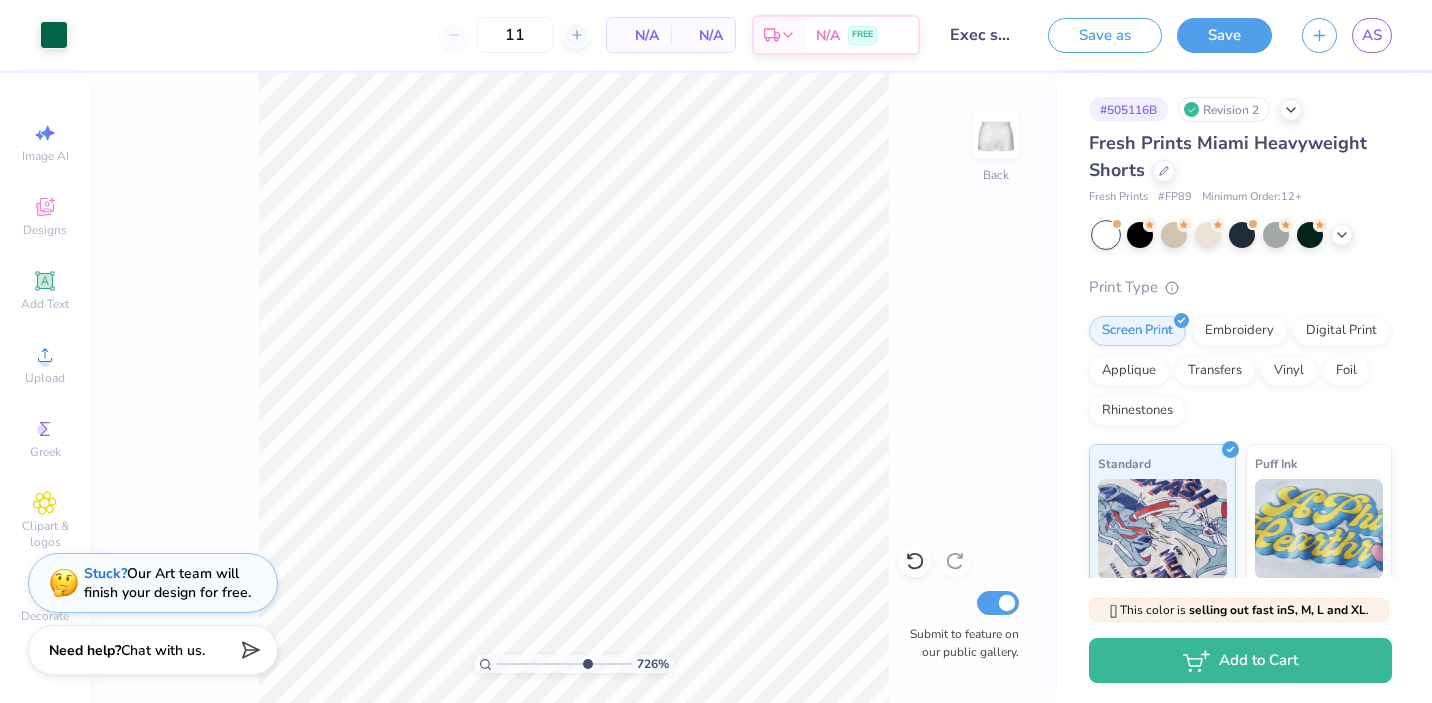 click 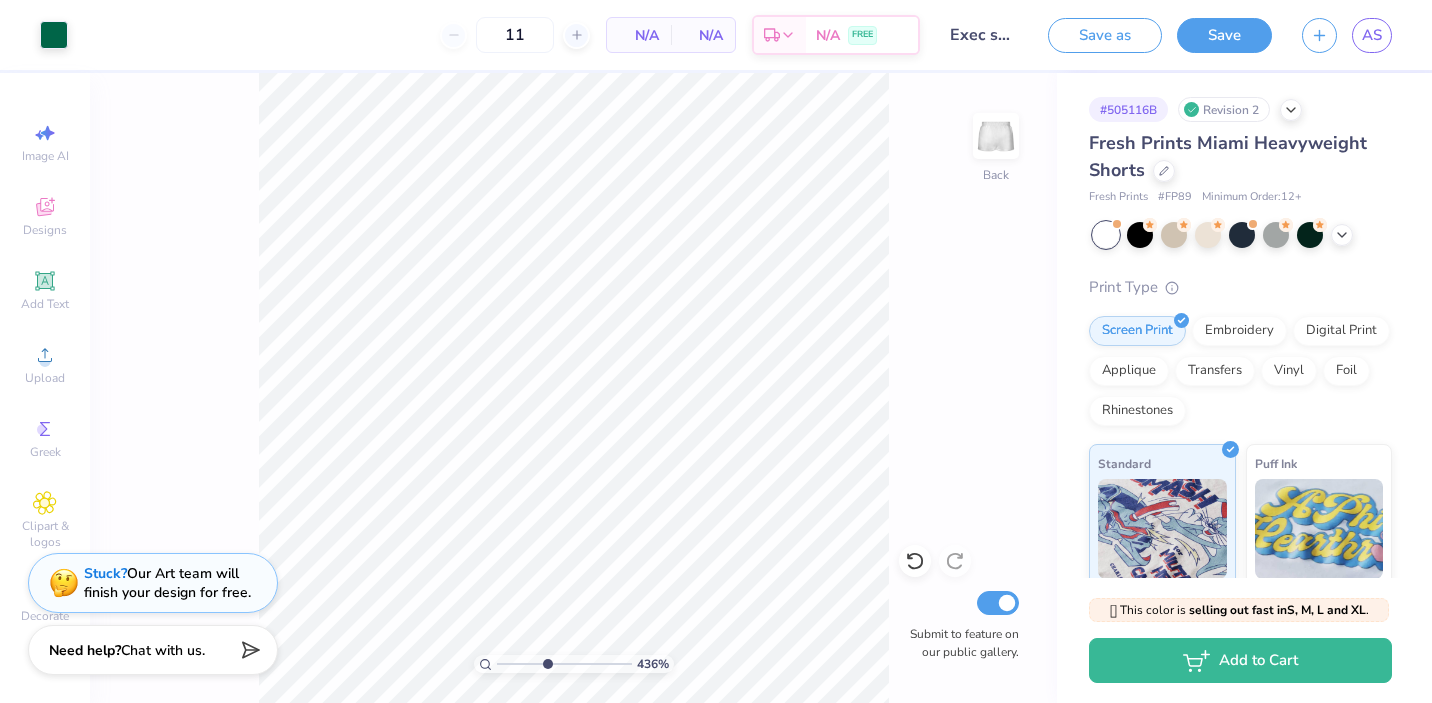 drag, startPoint x: 501, startPoint y: 665, endPoint x: 546, endPoint y: 666, distance: 45.01111 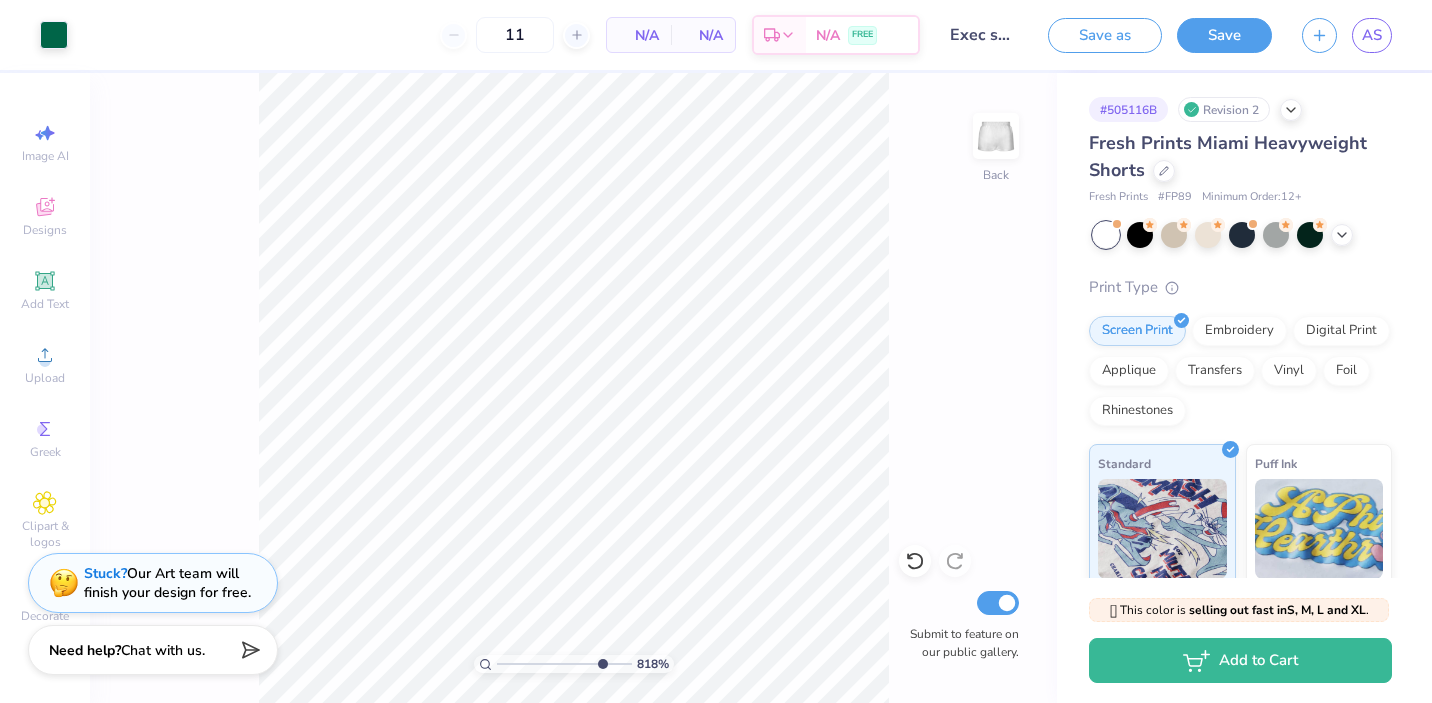 drag, startPoint x: 549, startPoint y: 662, endPoint x: 600, endPoint y: 666, distance: 51.156624 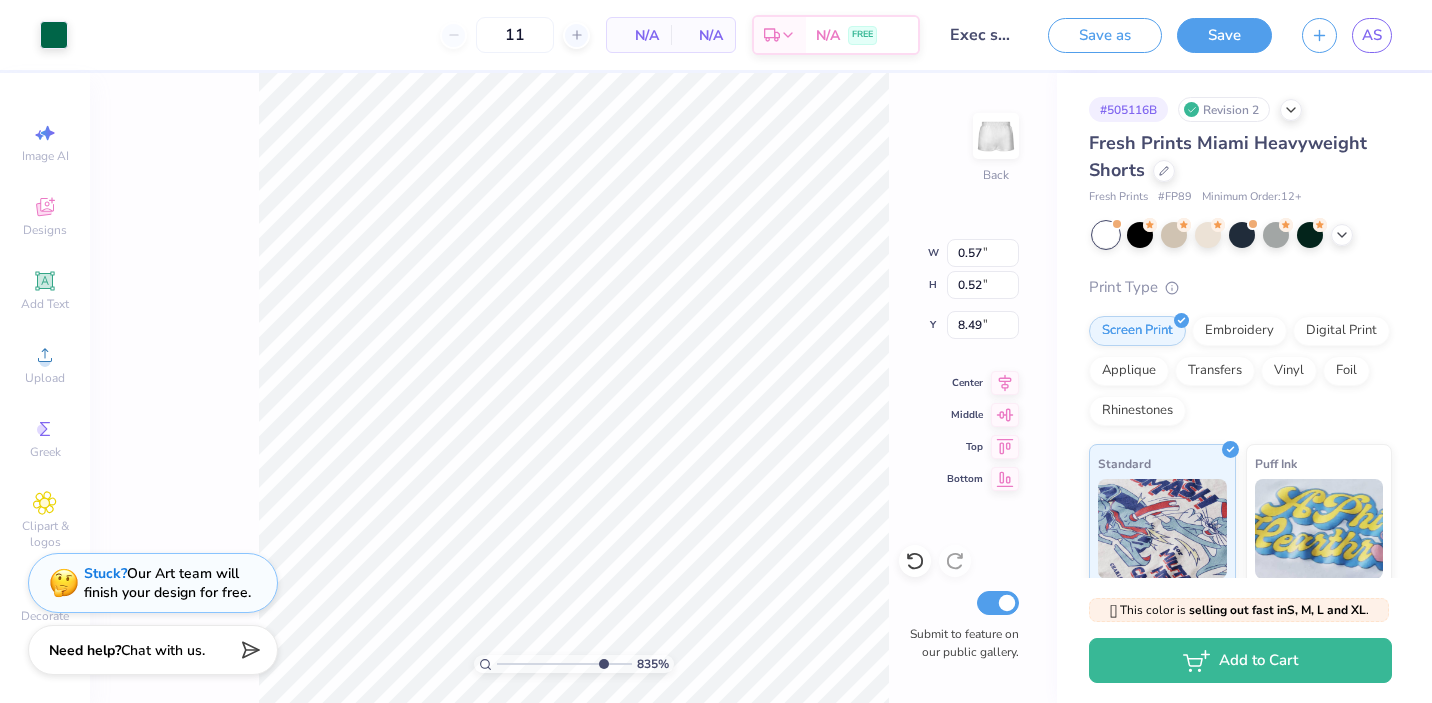 type on "0.57" 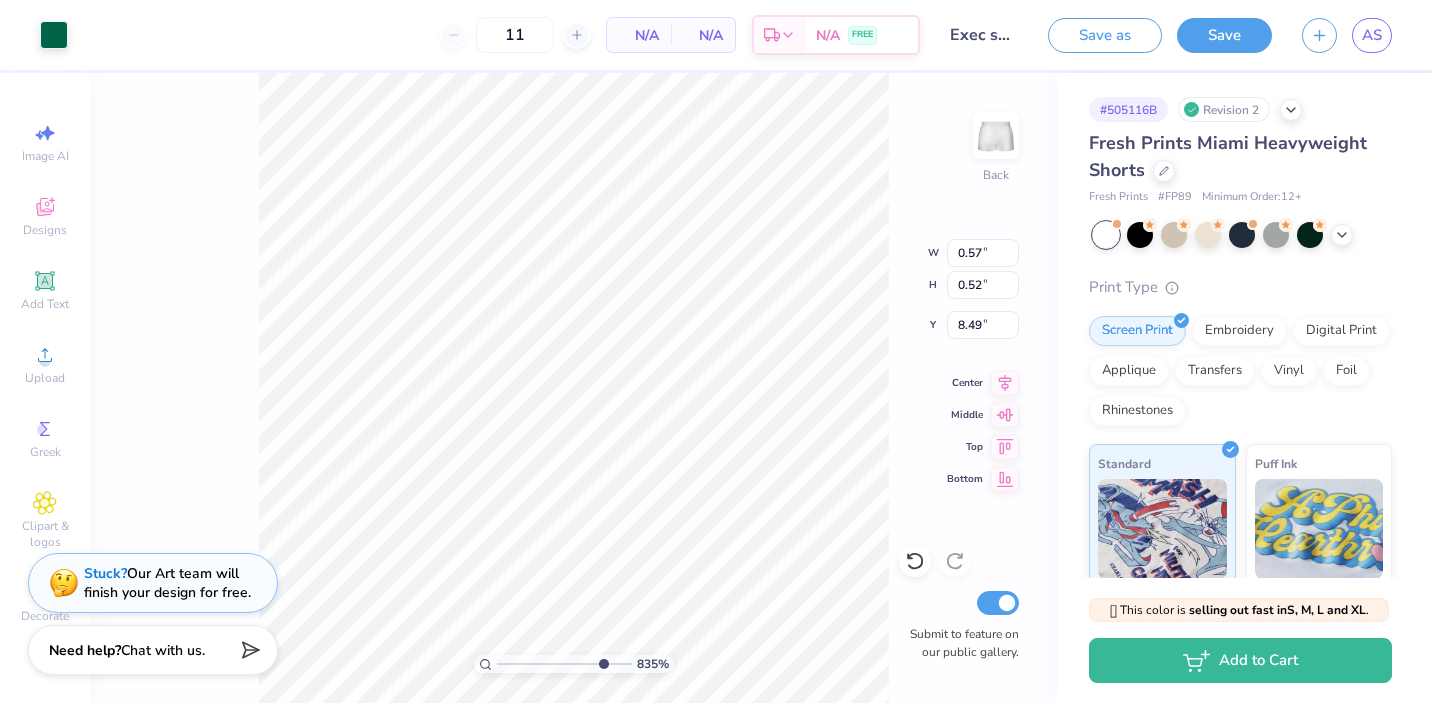 type on "0.52" 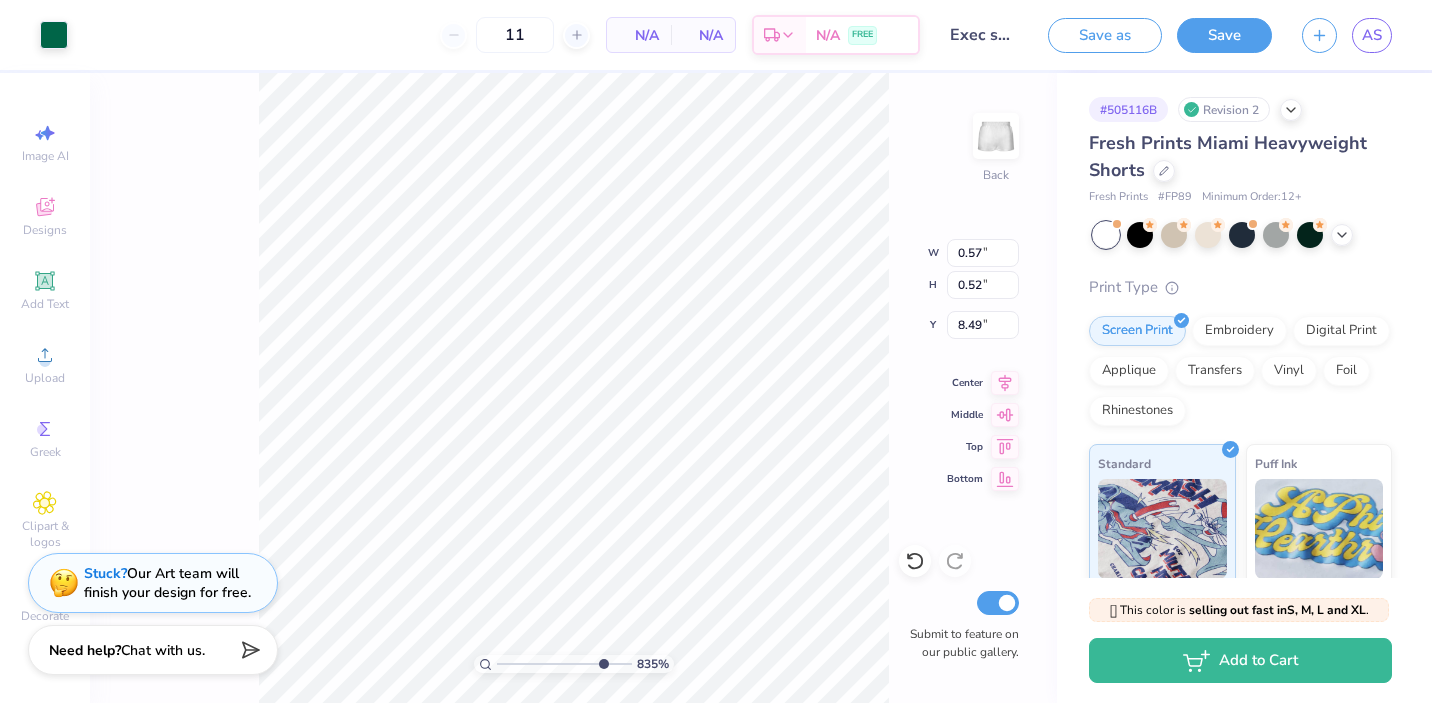 click 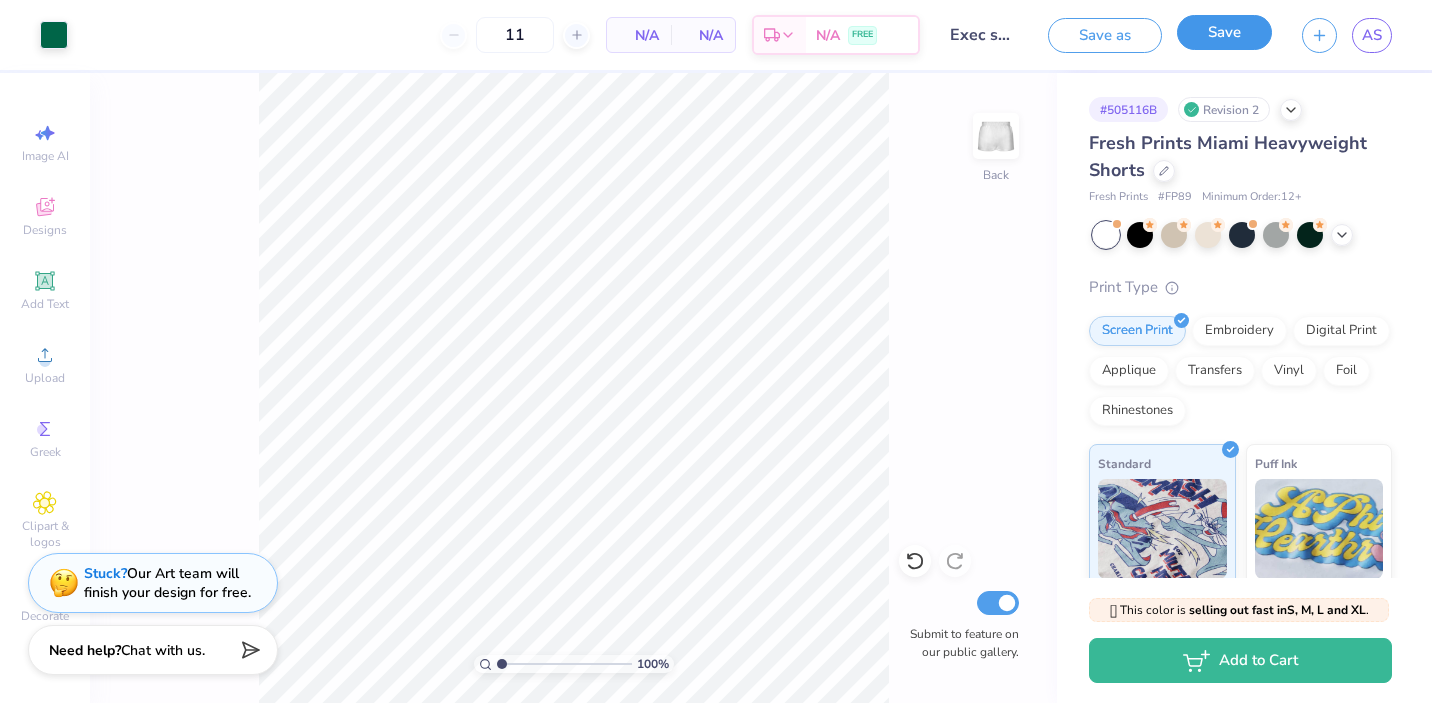 click on "Save" at bounding box center (1224, 32) 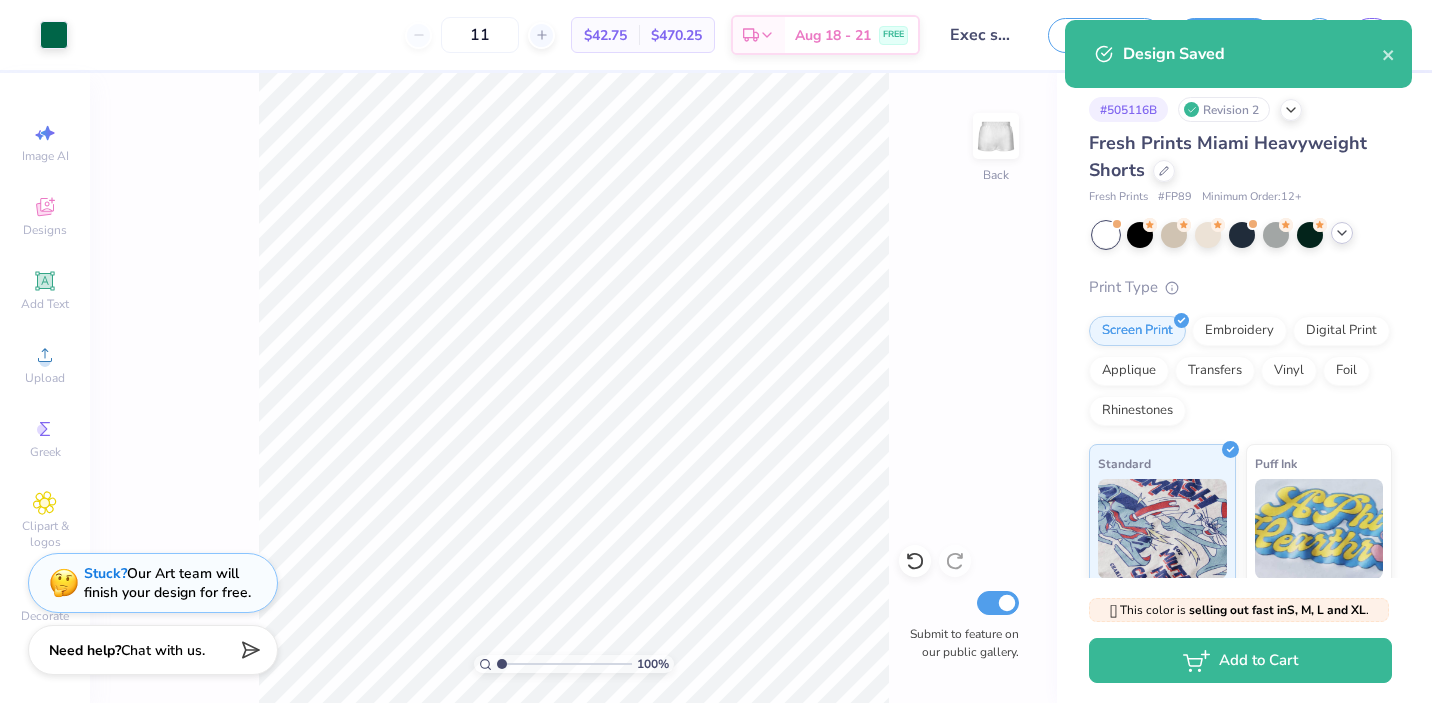 click 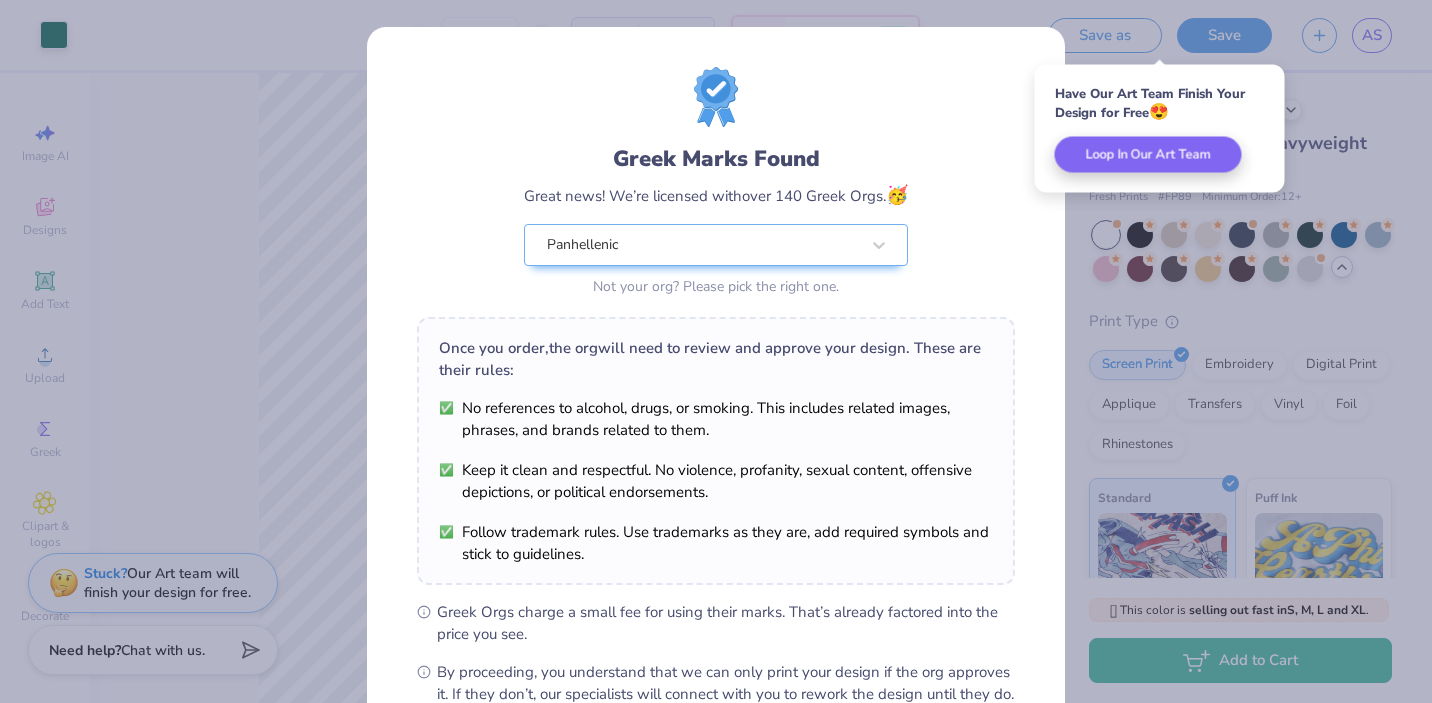 scroll, scrollTop: 233, scrollLeft: 0, axis: vertical 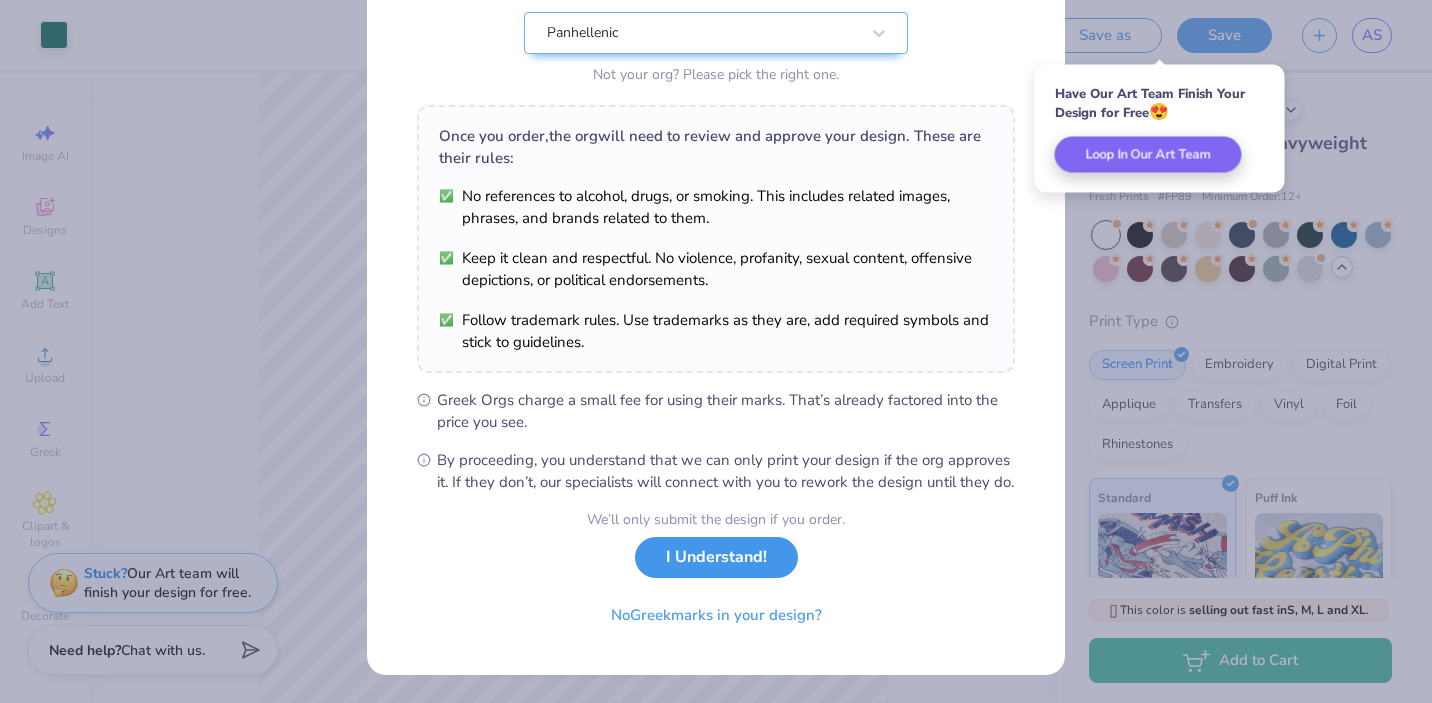 click on "I Understand!" at bounding box center [716, 557] 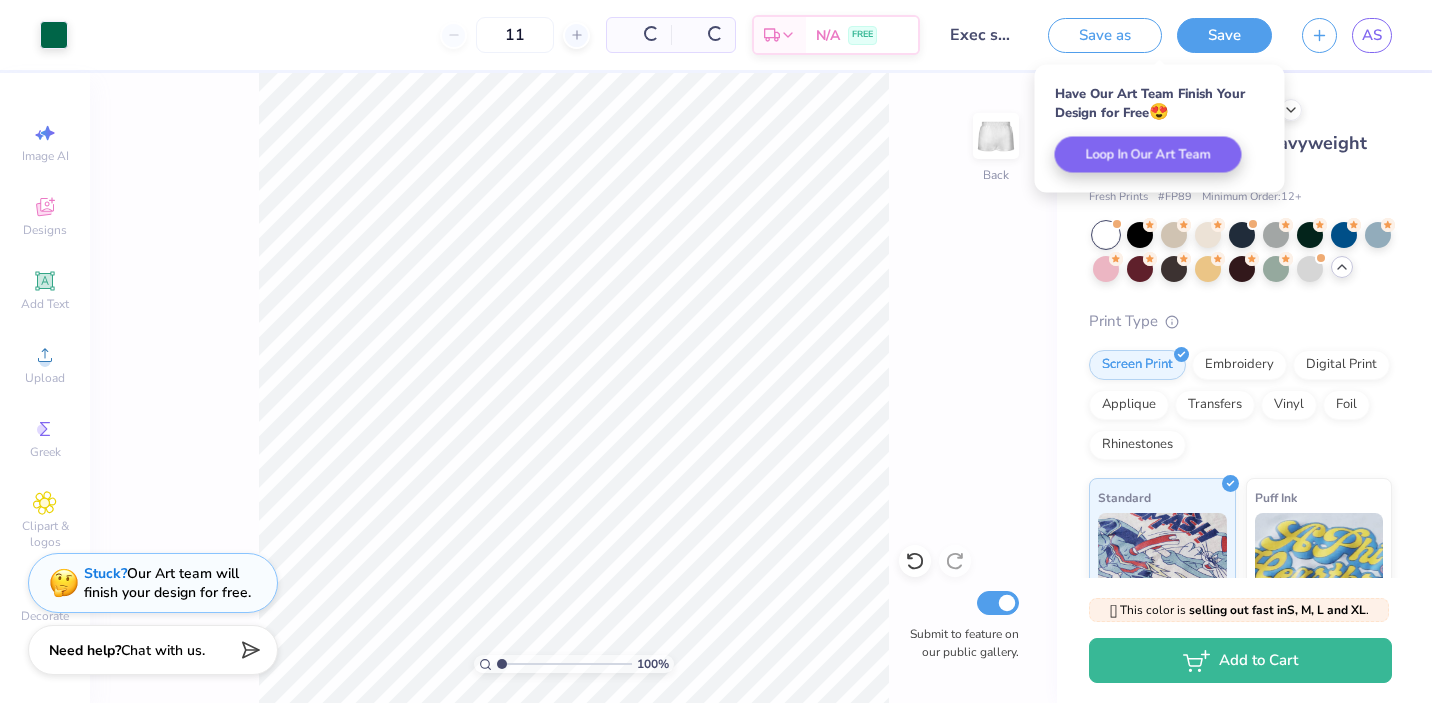 scroll, scrollTop: 0, scrollLeft: 0, axis: both 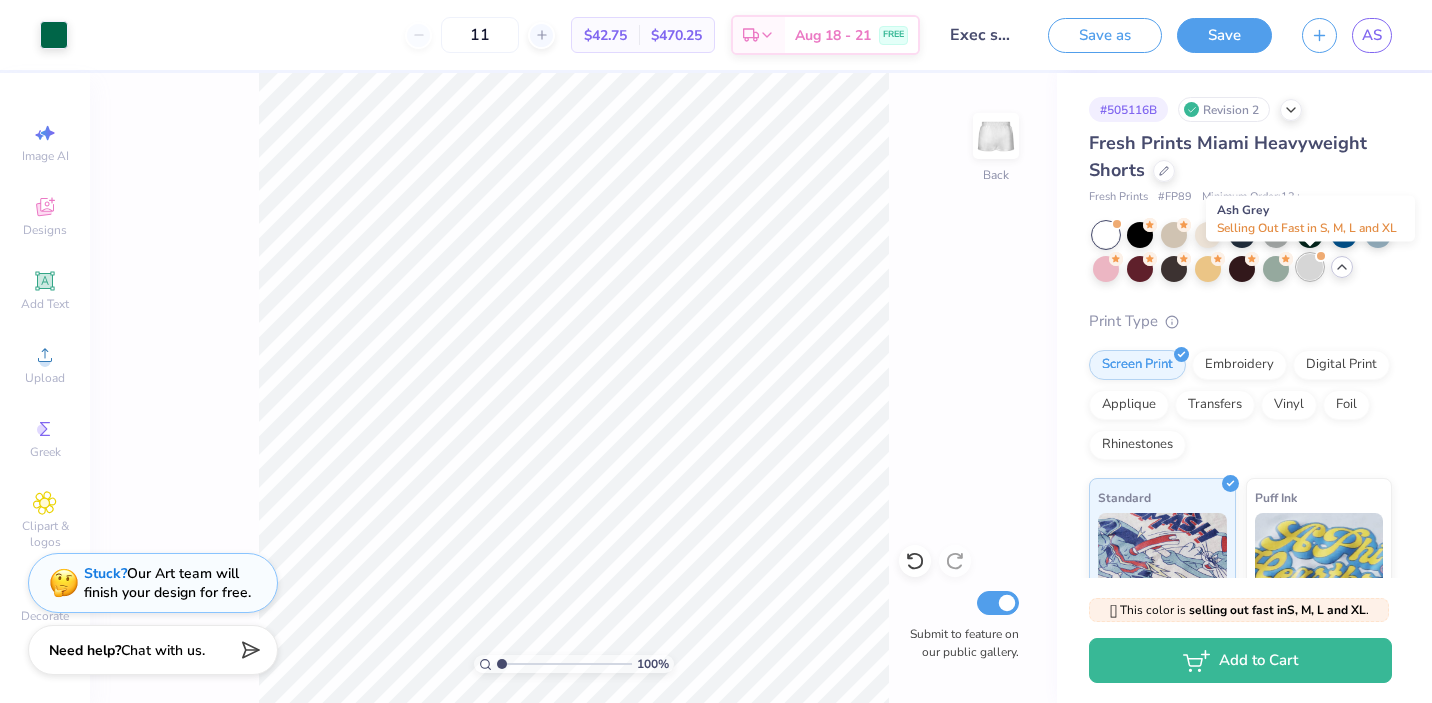 click at bounding box center [1310, 267] 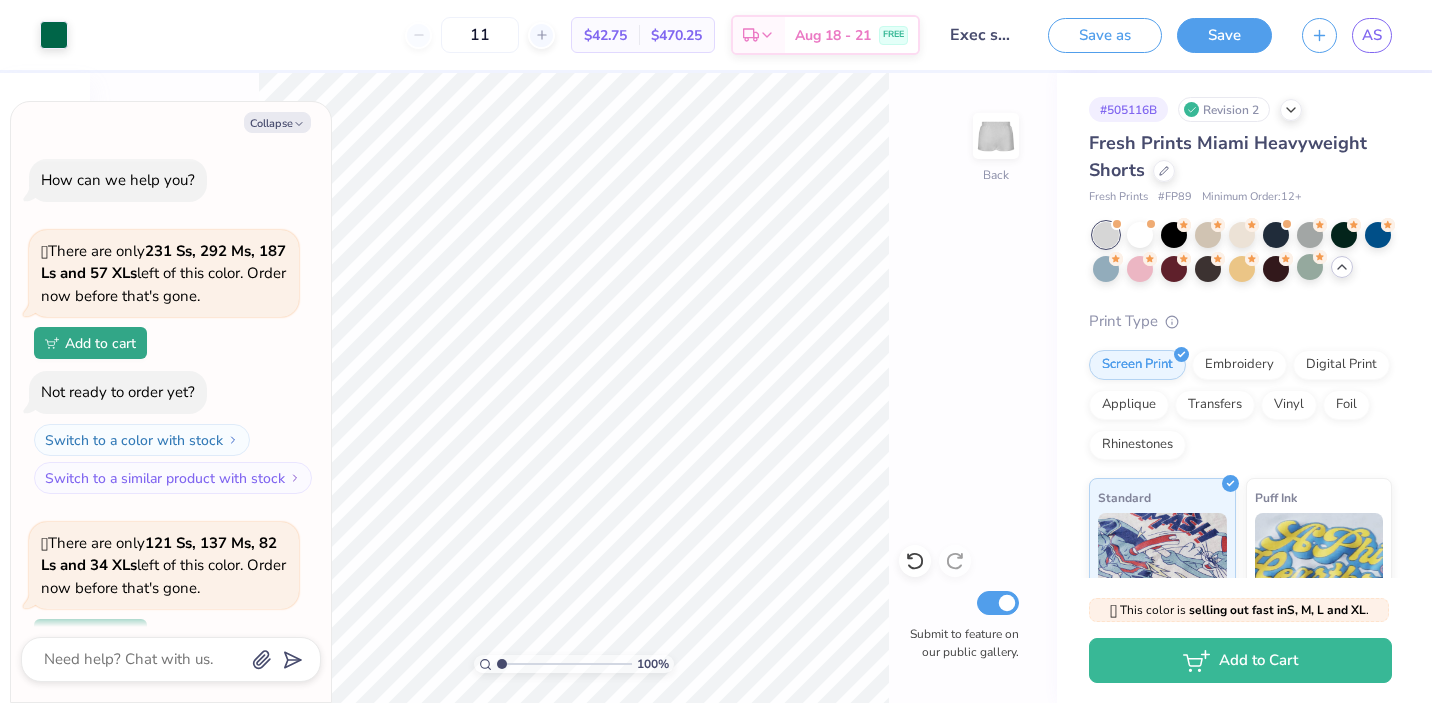 scroll, scrollTop: 174, scrollLeft: 0, axis: vertical 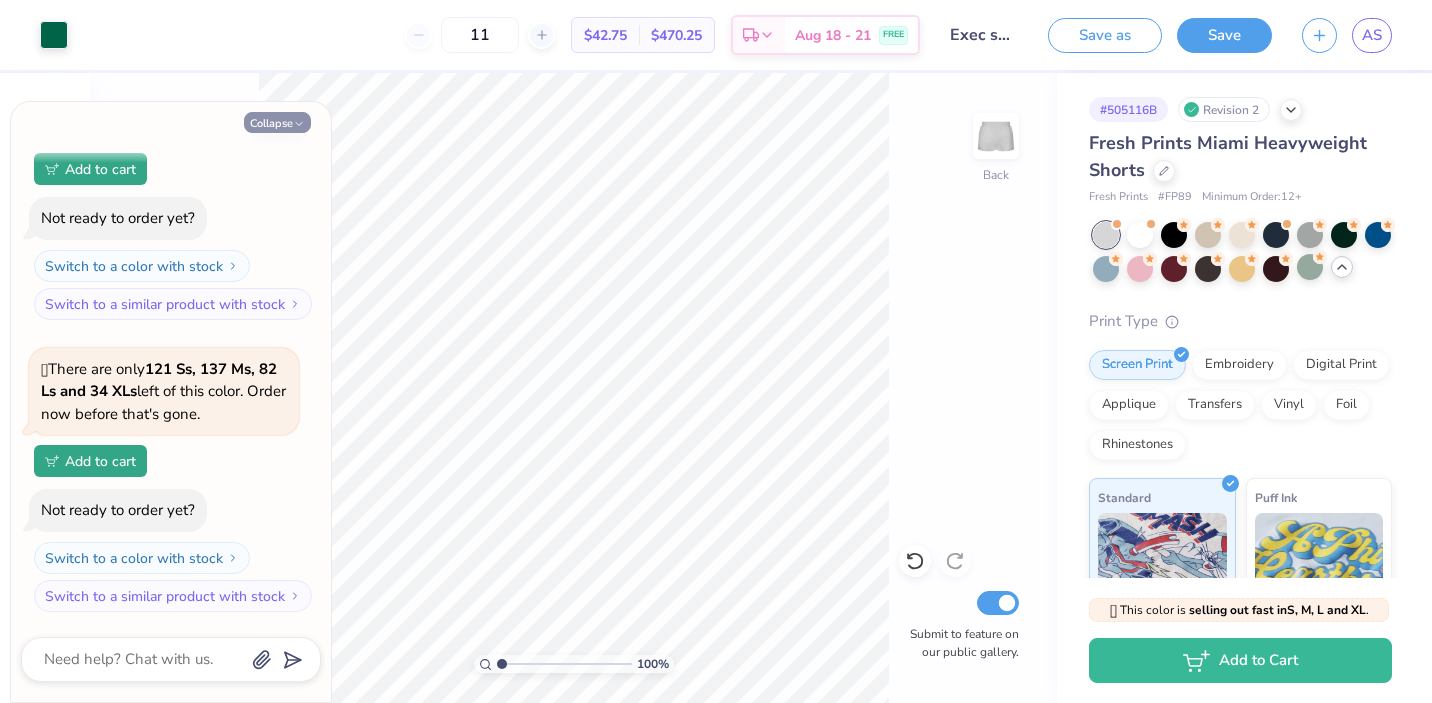 click on "Collapse" at bounding box center [277, 122] 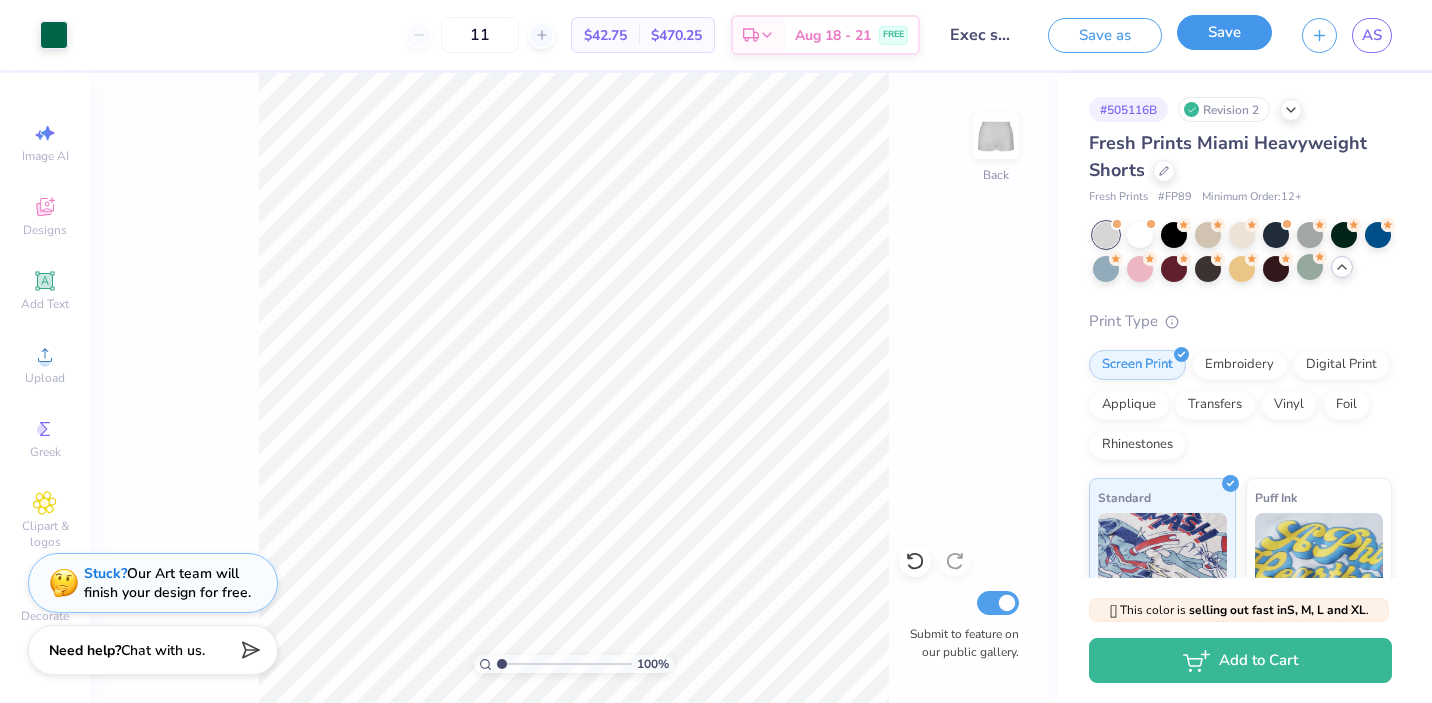 click on "Save" at bounding box center (1224, 32) 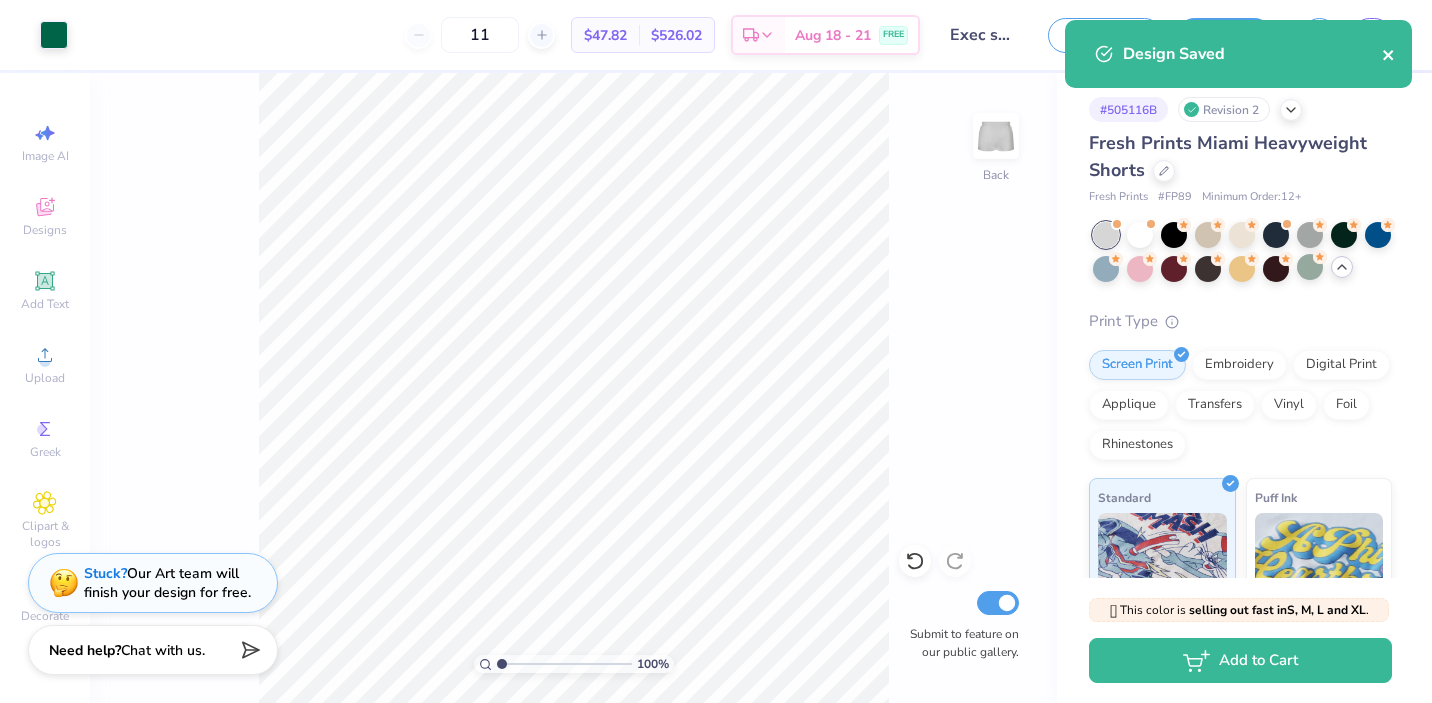 click 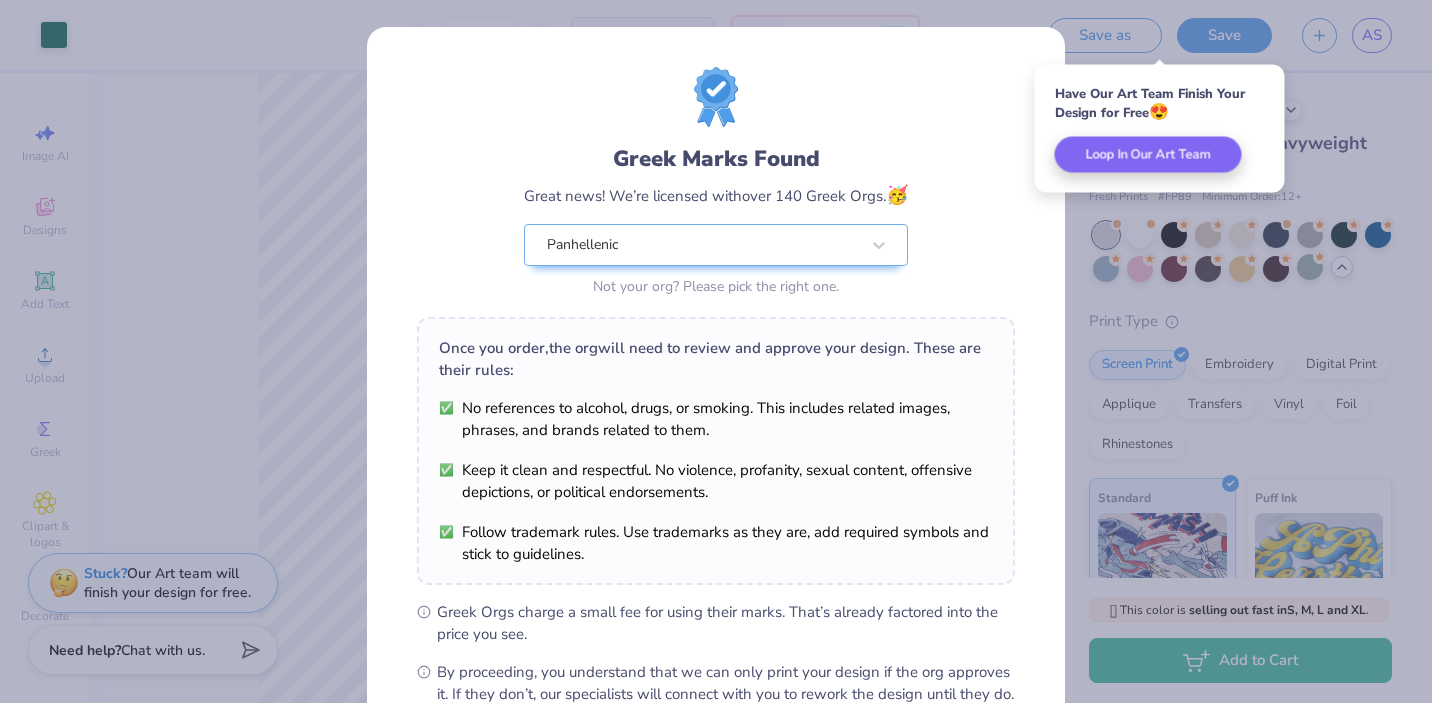 scroll, scrollTop: 233, scrollLeft: 0, axis: vertical 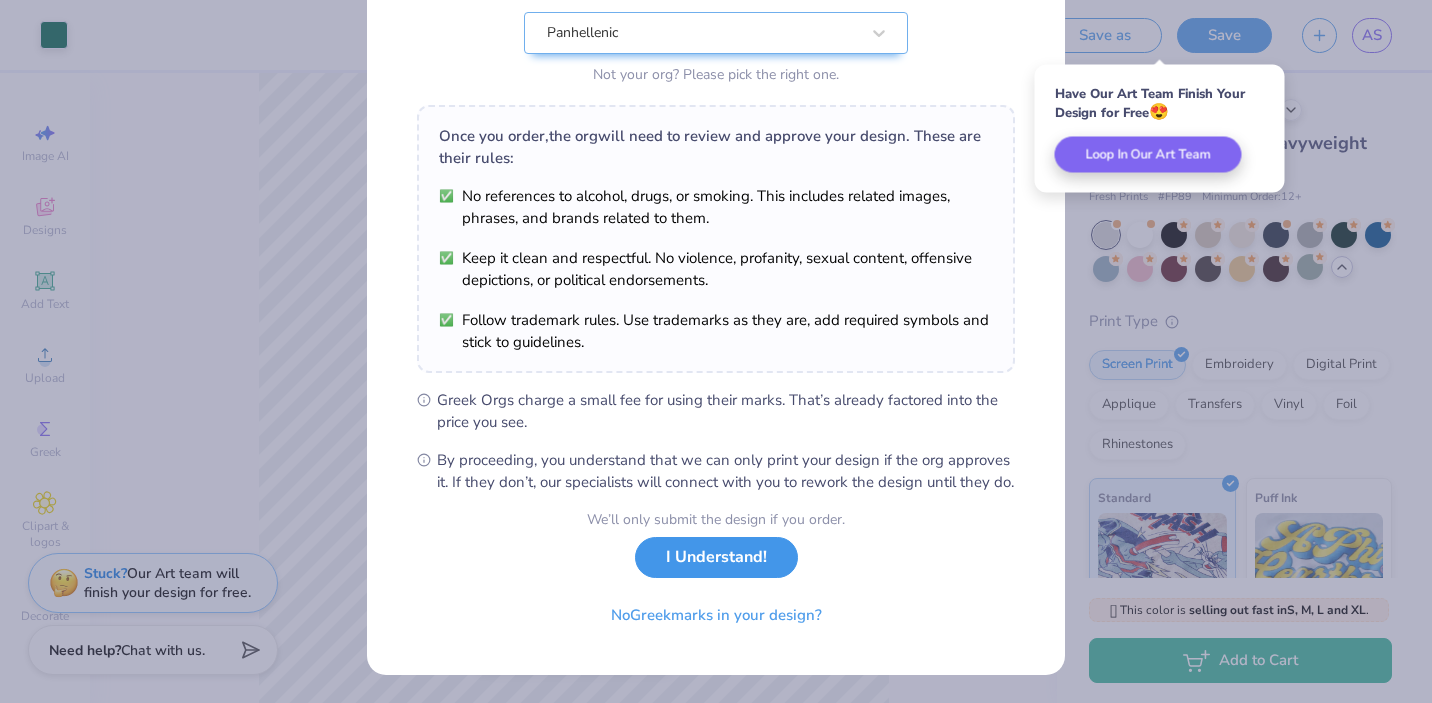 click on "I Understand!" at bounding box center [716, 557] 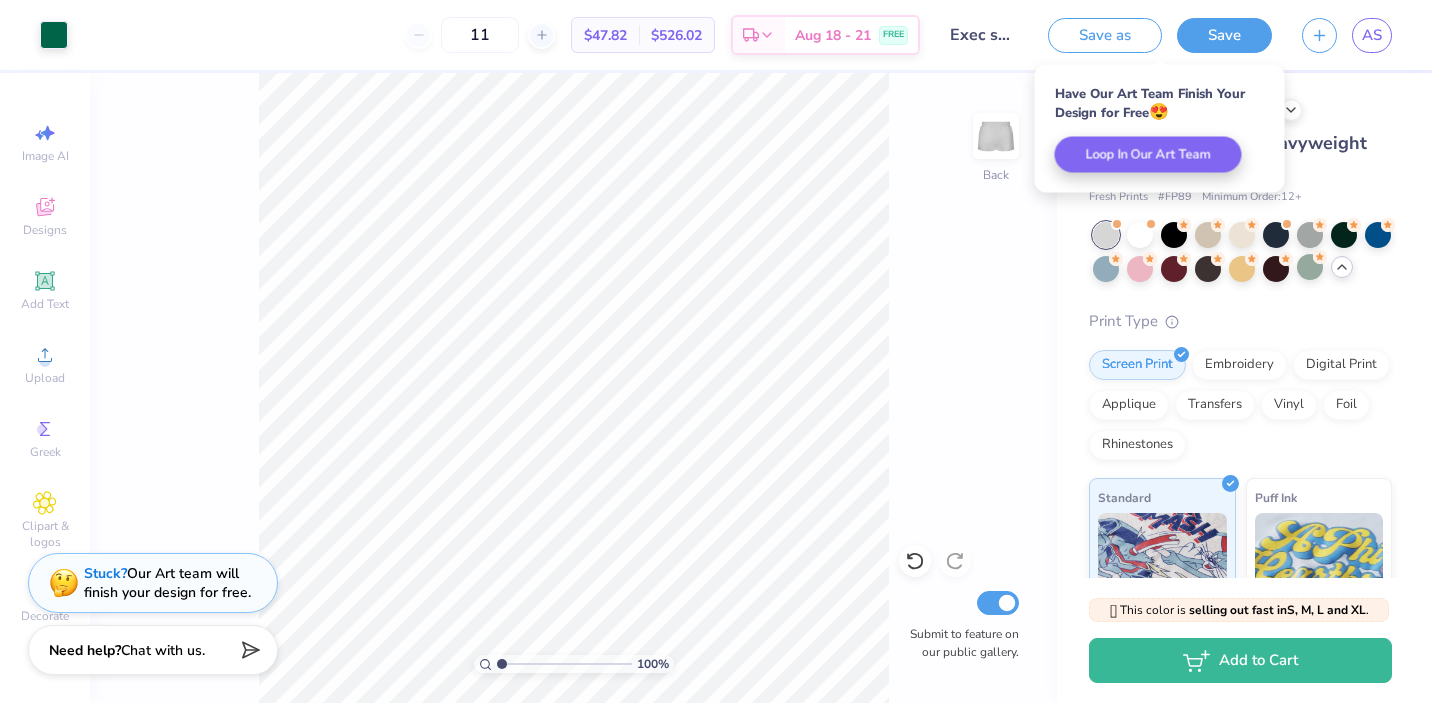 scroll, scrollTop: 0, scrollLeft: 0, axis: both 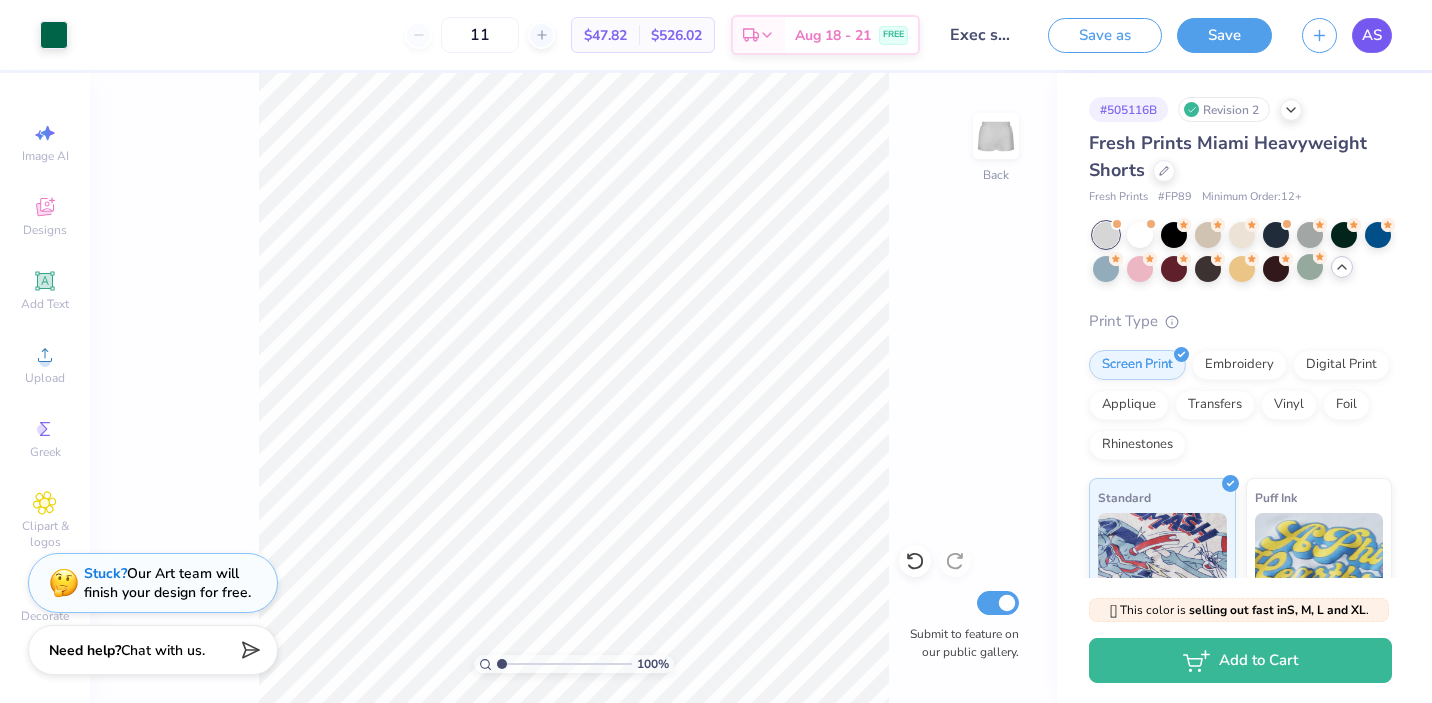 click on "AS" at bounding box center [1372, 35] 